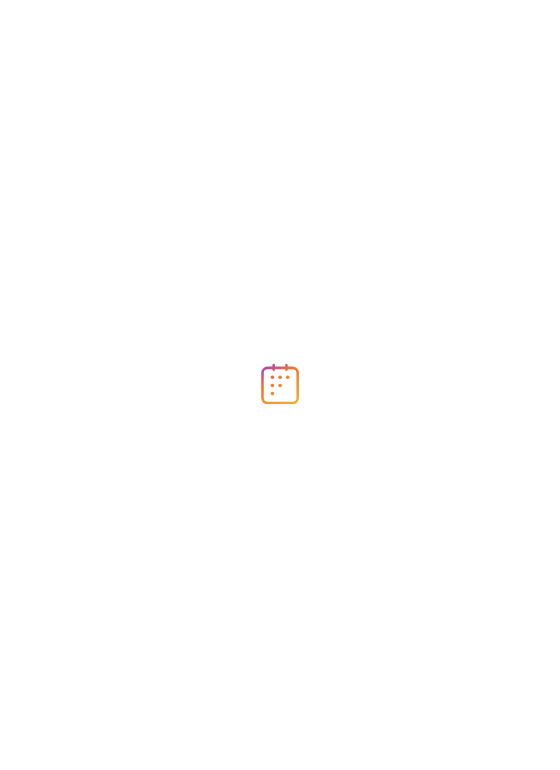 scroll, scrollTop: 0, scrollLeft: 0, axis: both 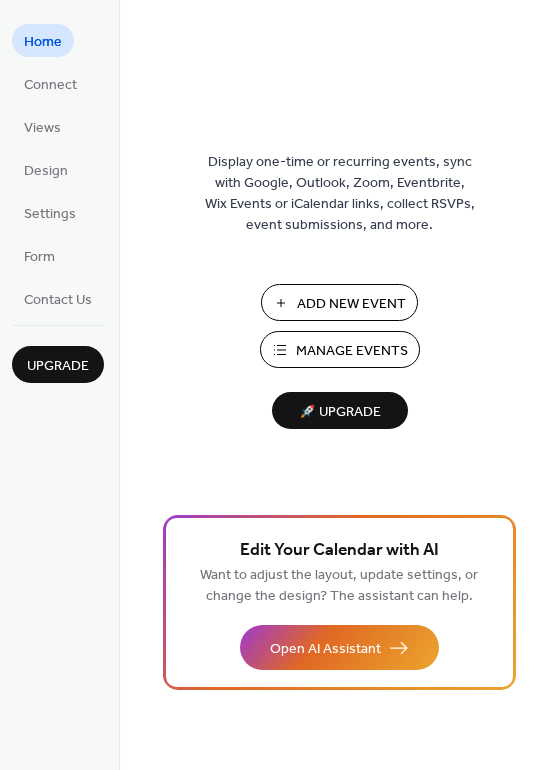 click on "Manage Events" at bounding box center [352, 351] 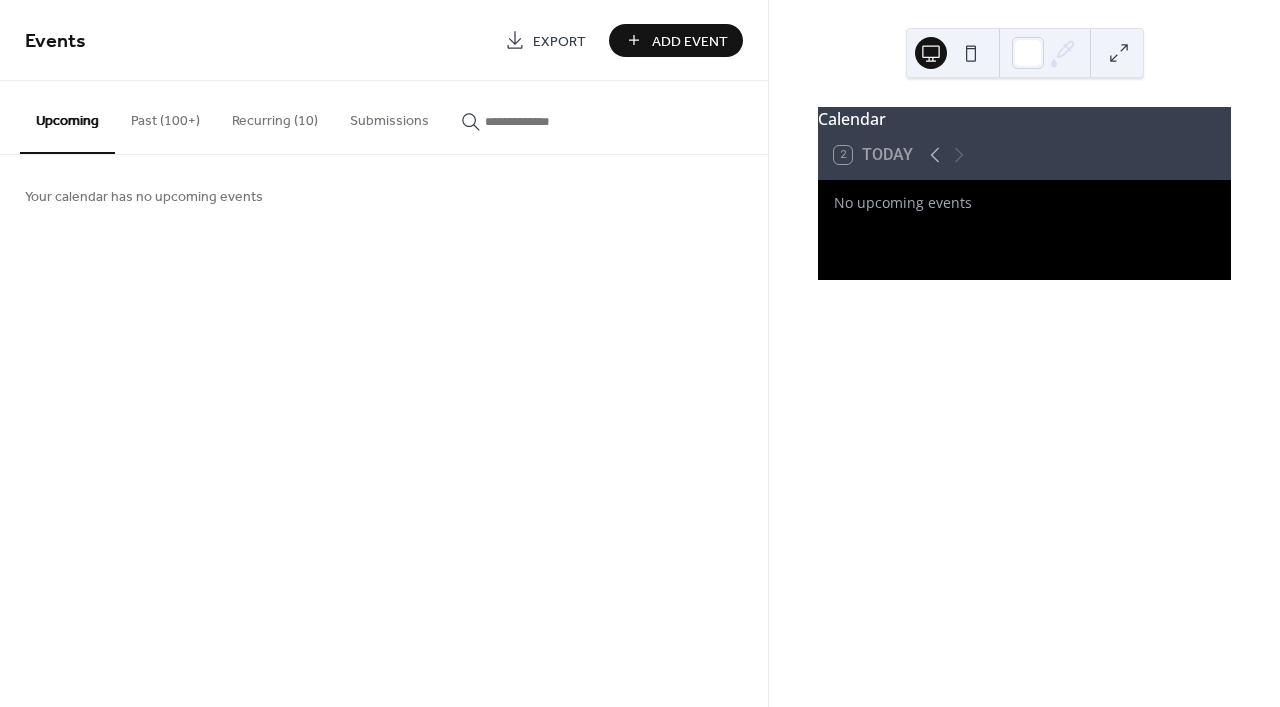 scroll, scrollTop: 0, scrollLeft: 0, axis: both 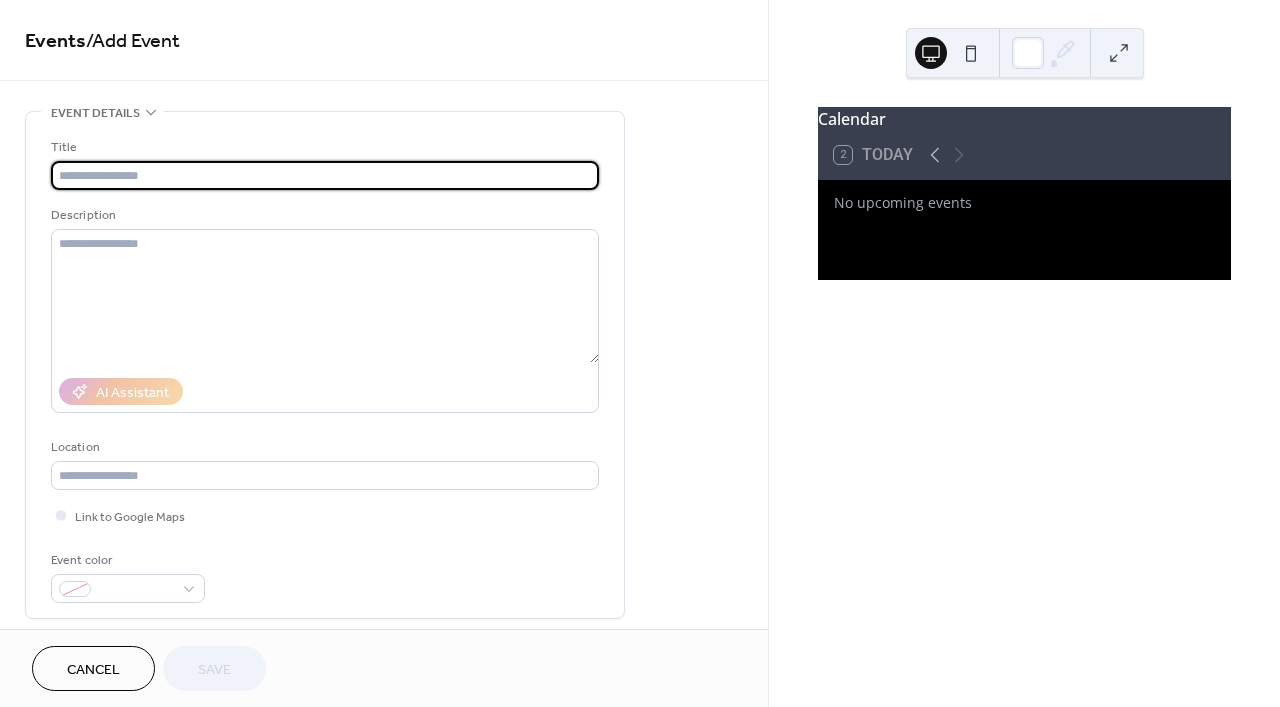 paste on "**********" 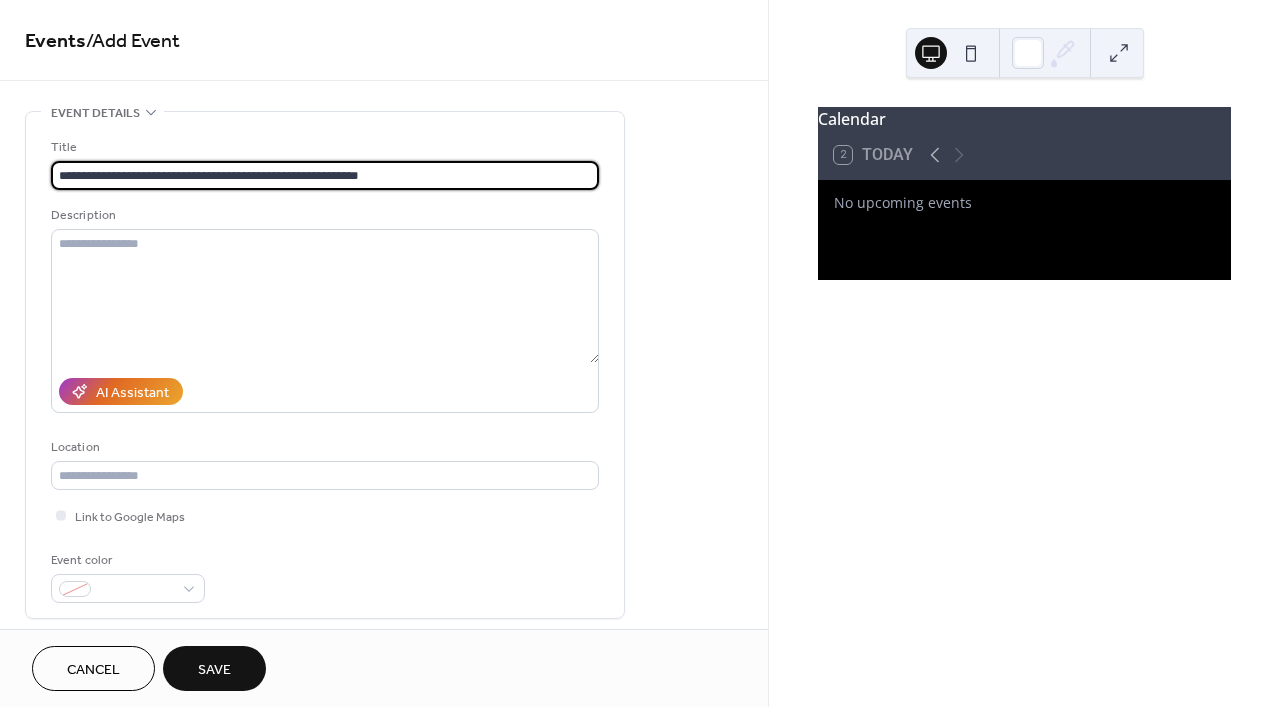 type on "**********" 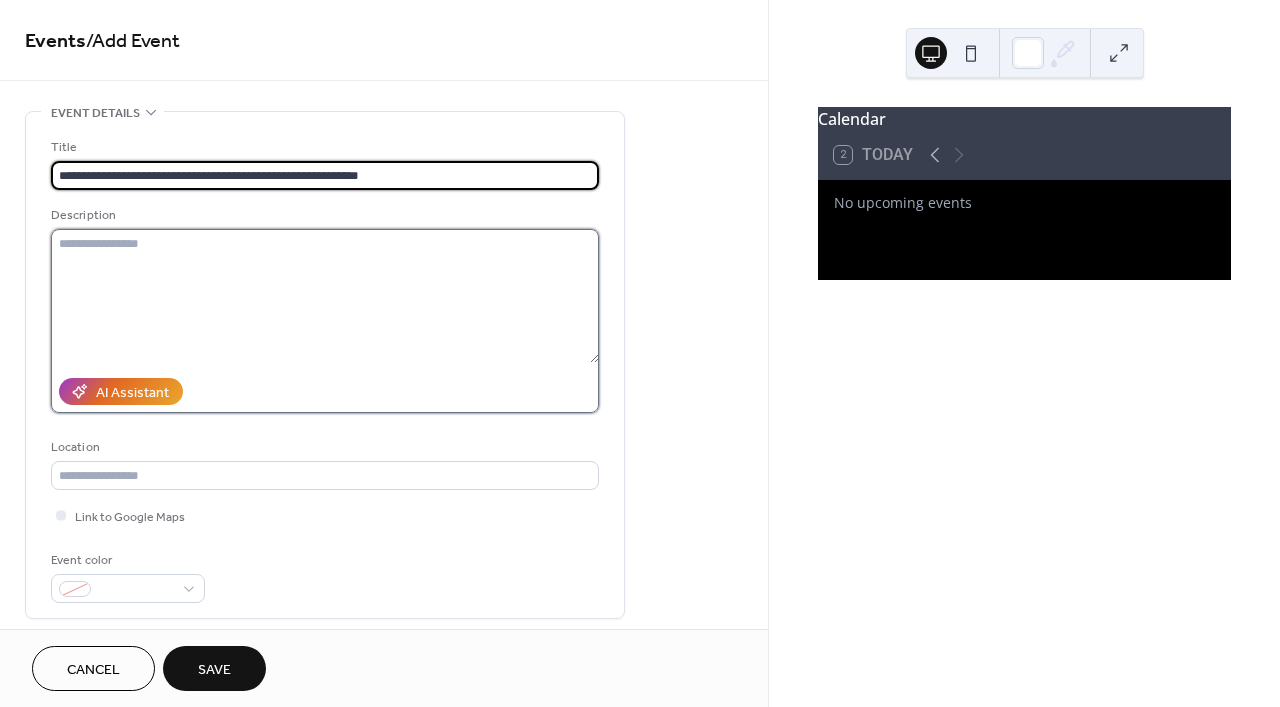 click at bounding box center [325, 296] 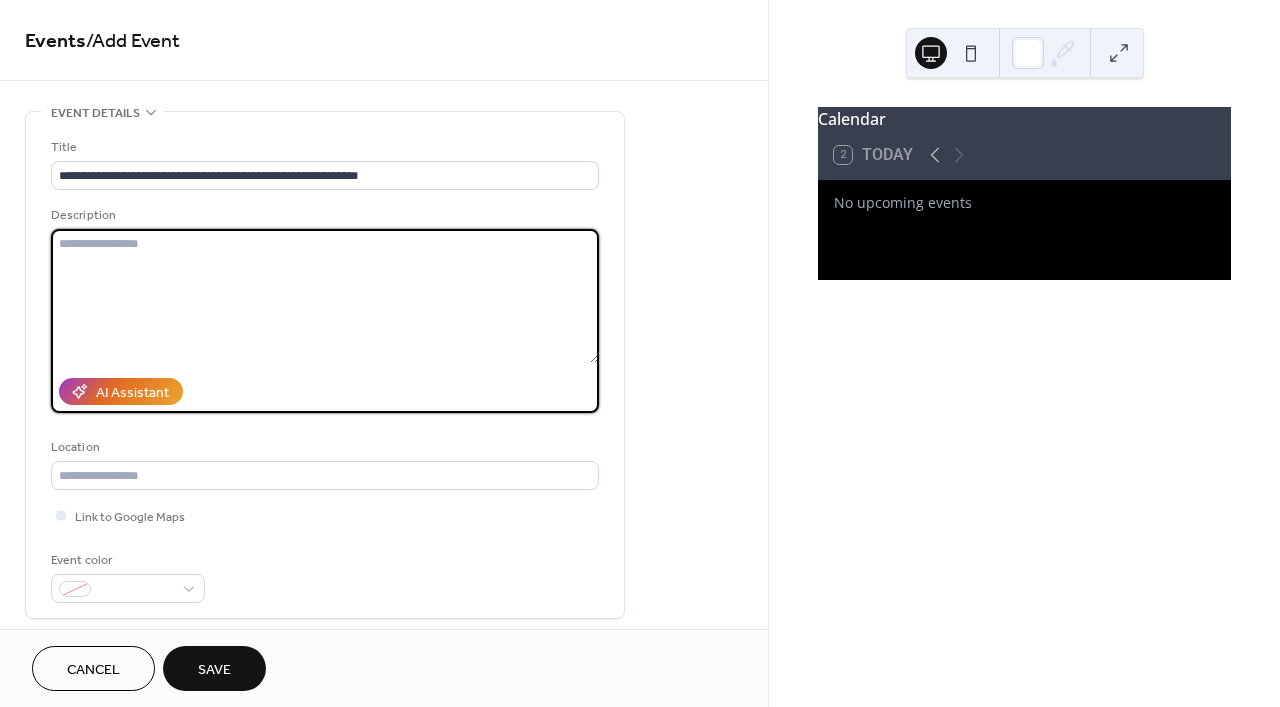 paste on "**********" 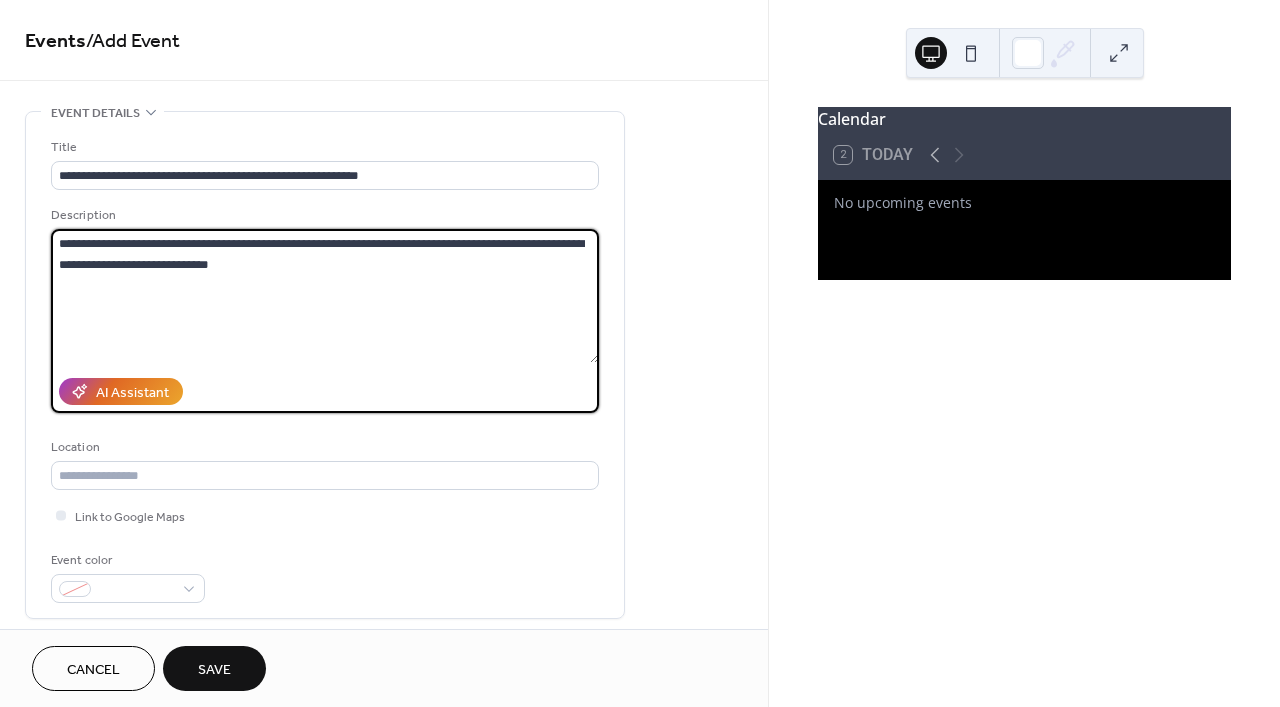 paste on "**********" 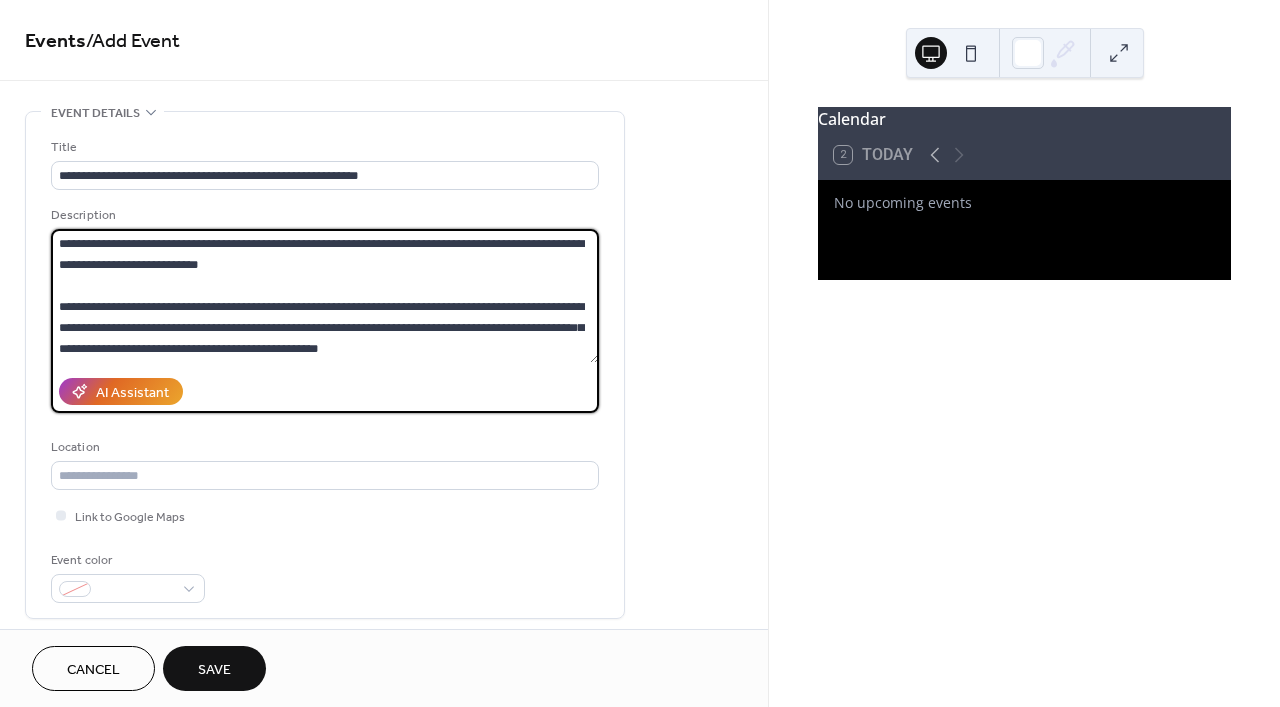 scroll, scrollTop: 312, scrollLeft: 0, axis: vertical 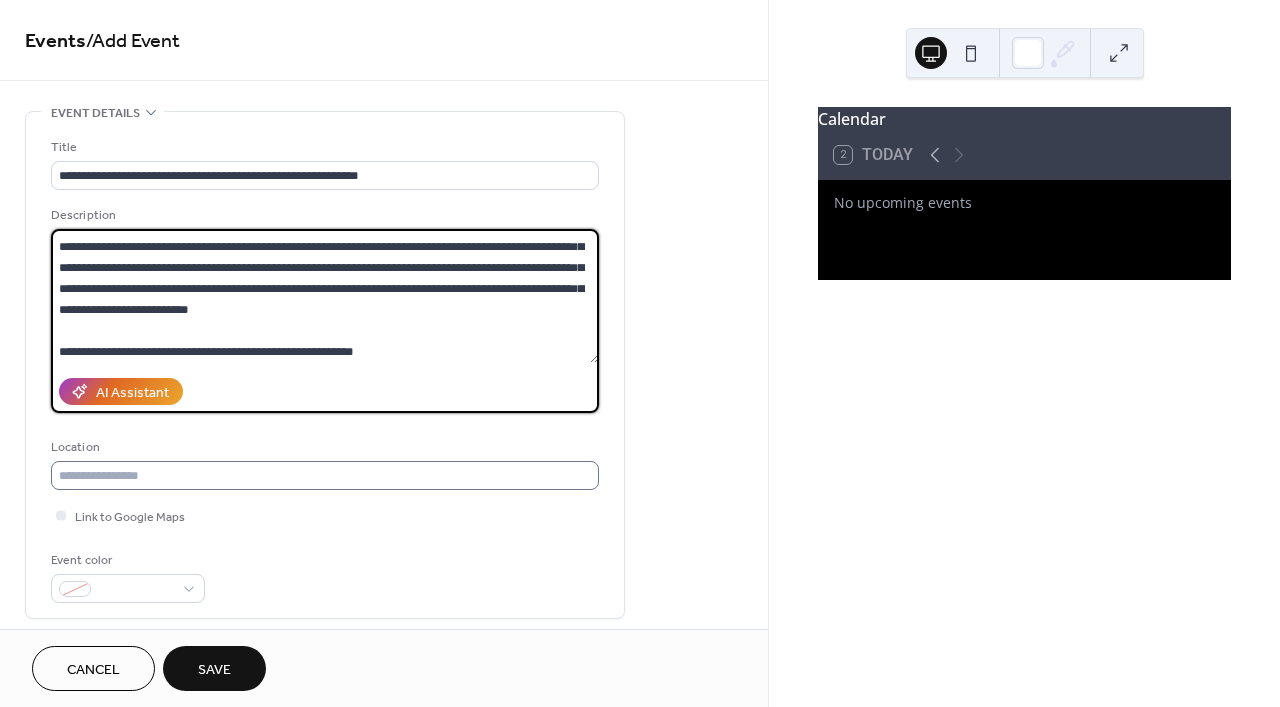 type on "**********" 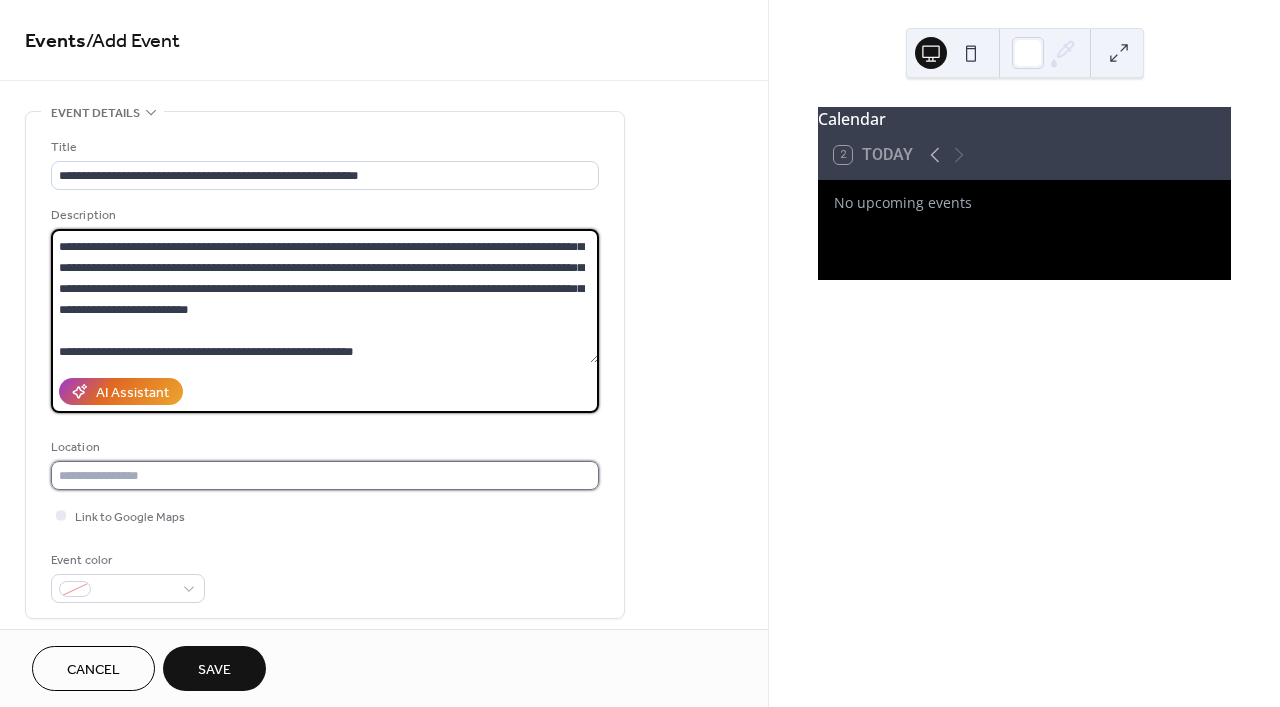 click at bounding box center [325, 475] 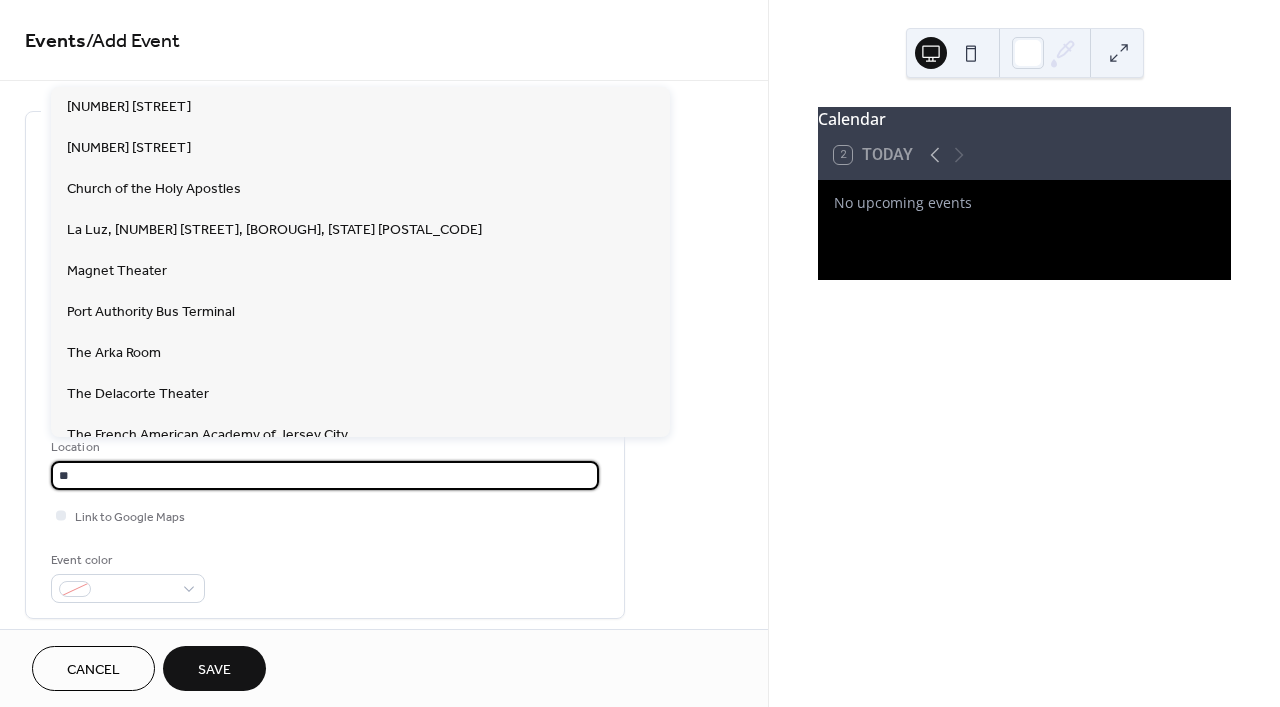 type on "*" 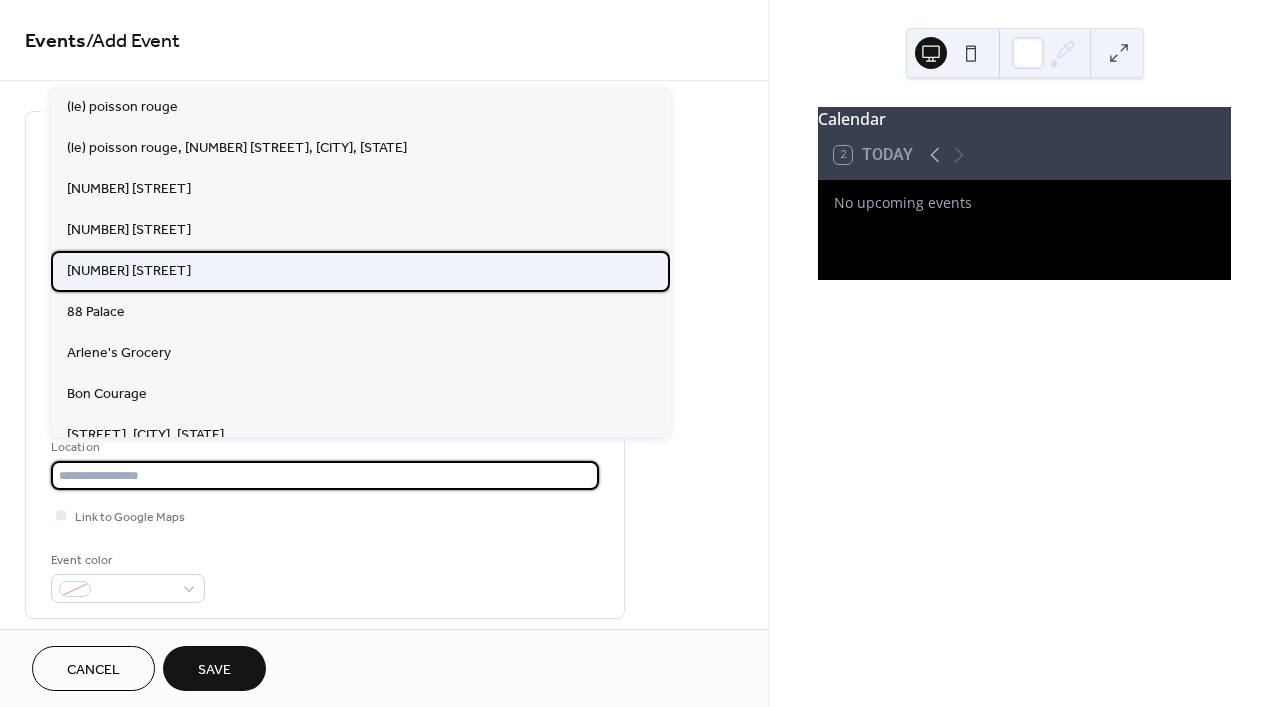 click on "[NUMBER] [STREET]" at bounding box center (129, 271) 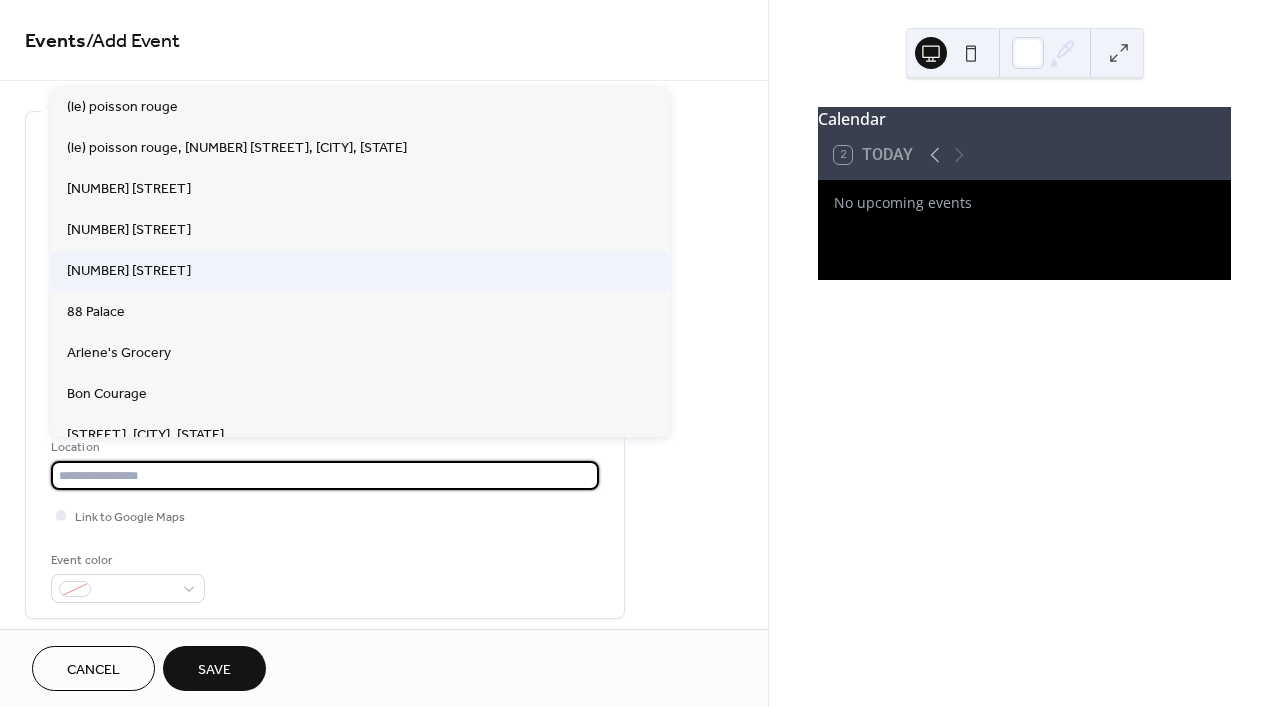 type on "**********" 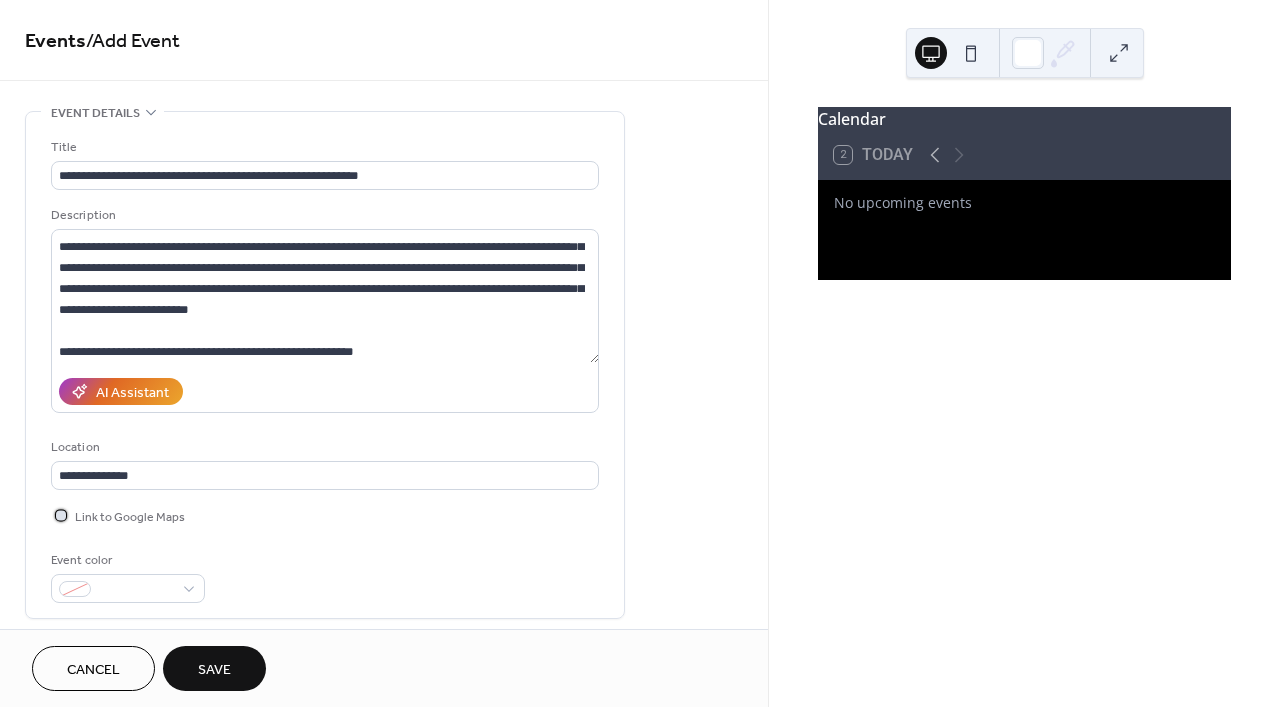 click at bounding box center [61, 515] 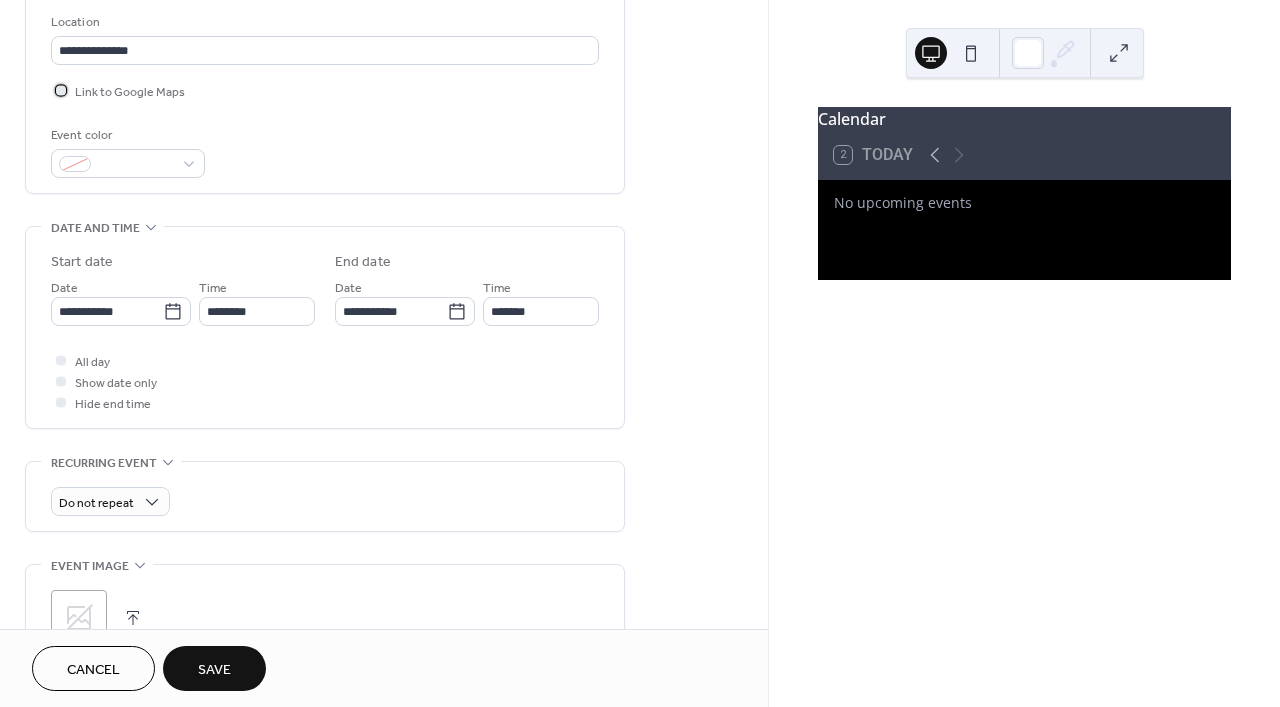 scroll, scrollTop: 427, scrollLeft: 0, axis: vertical 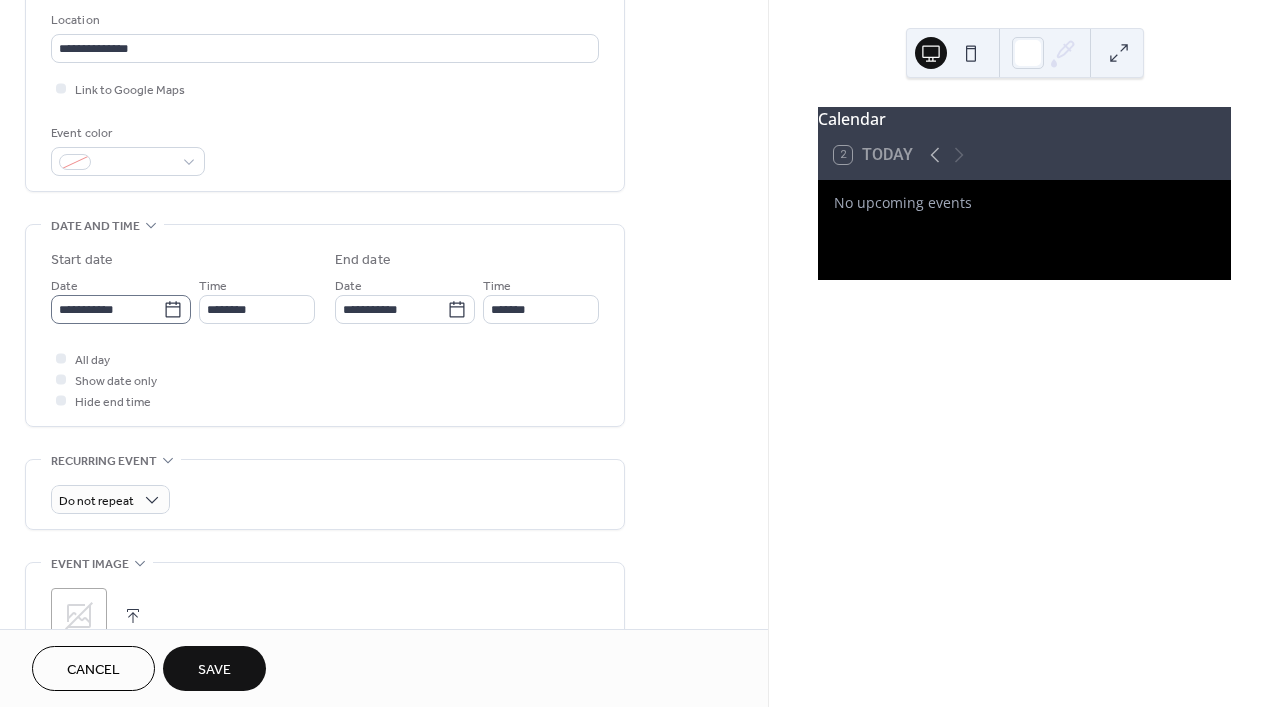 click 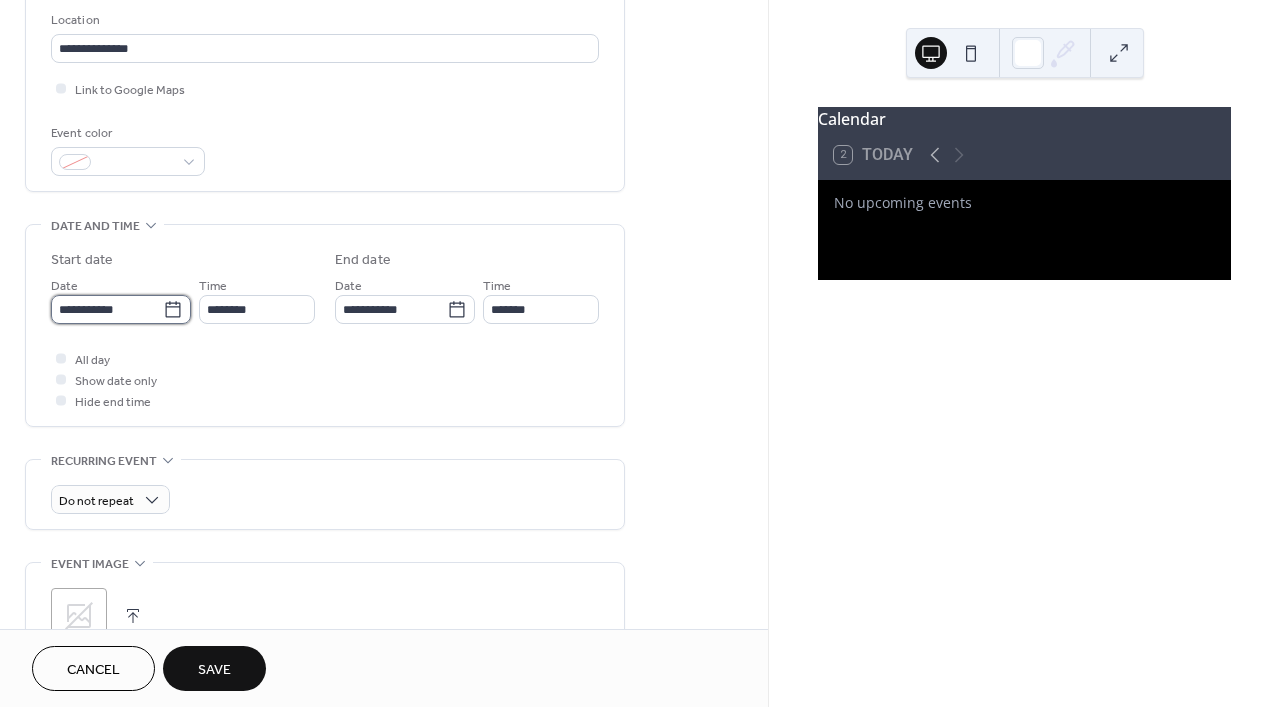 click on "**********" at bounding box center [107, 309] 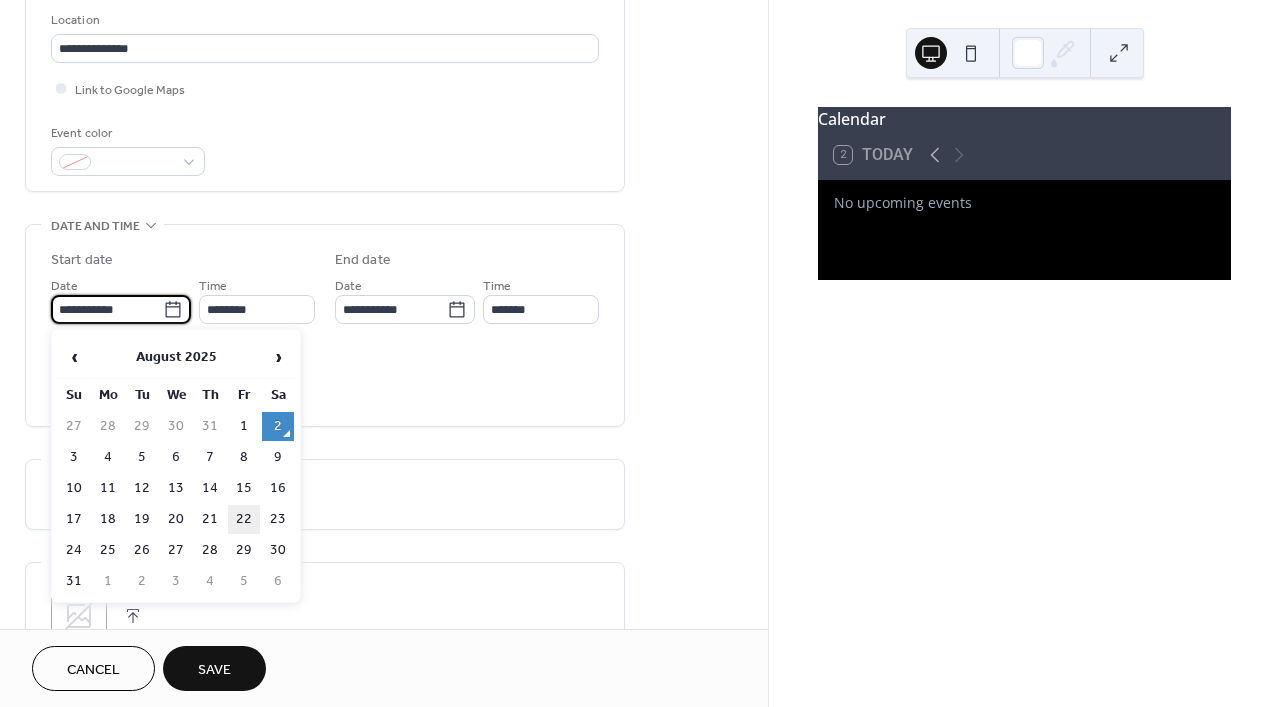 click on "22" at bounding box center (244, 519) 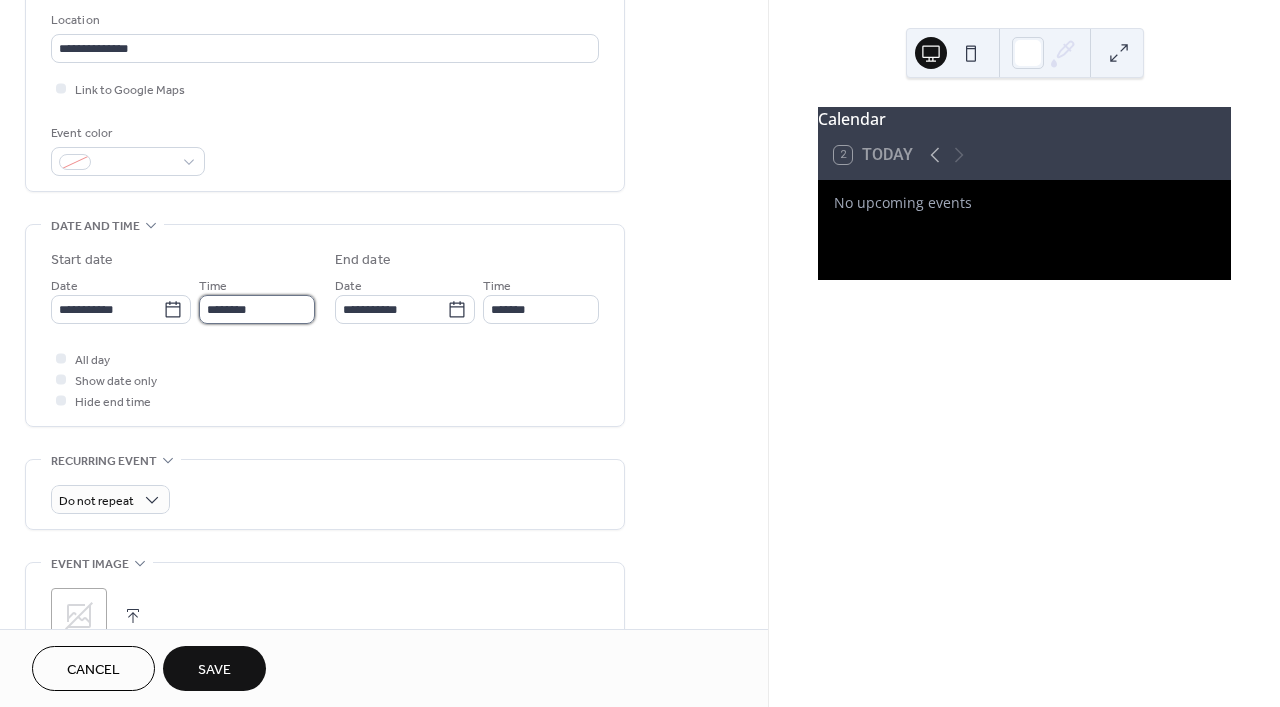 click on "********" at bounding box center (257, 309) 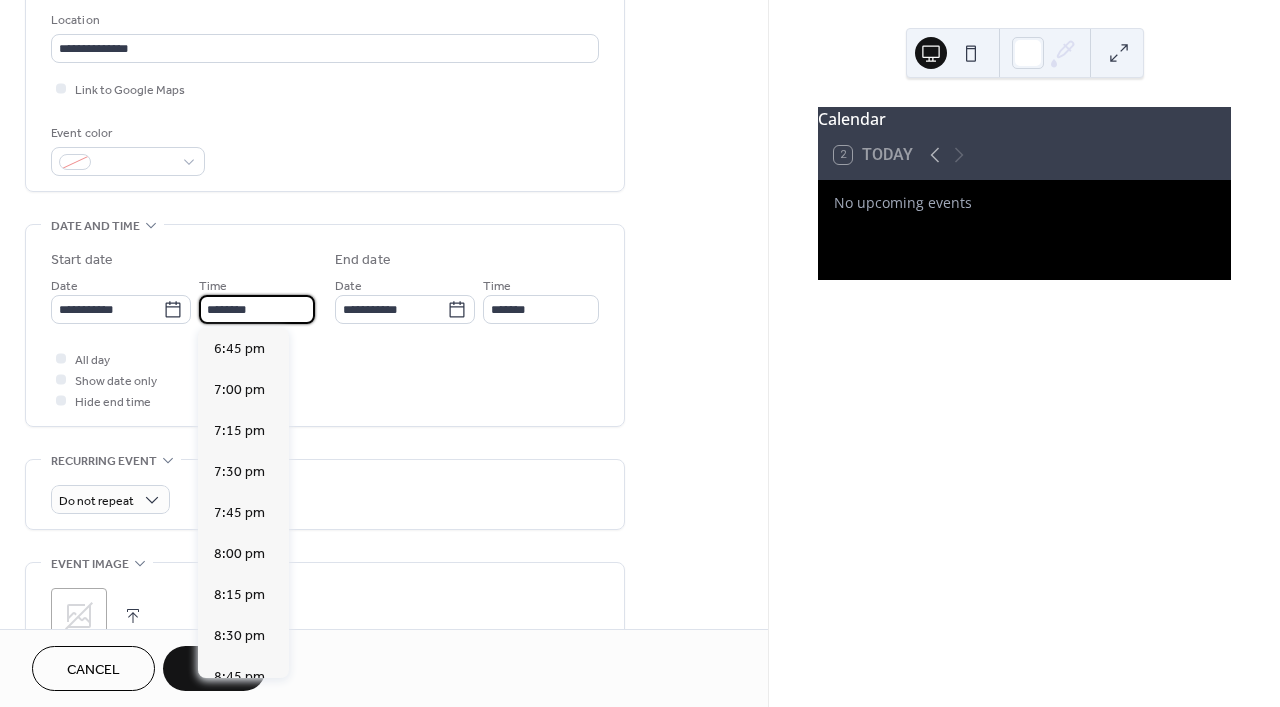 scroll, scrollTop: 3081, scrollLeft: 0, axis: vertical 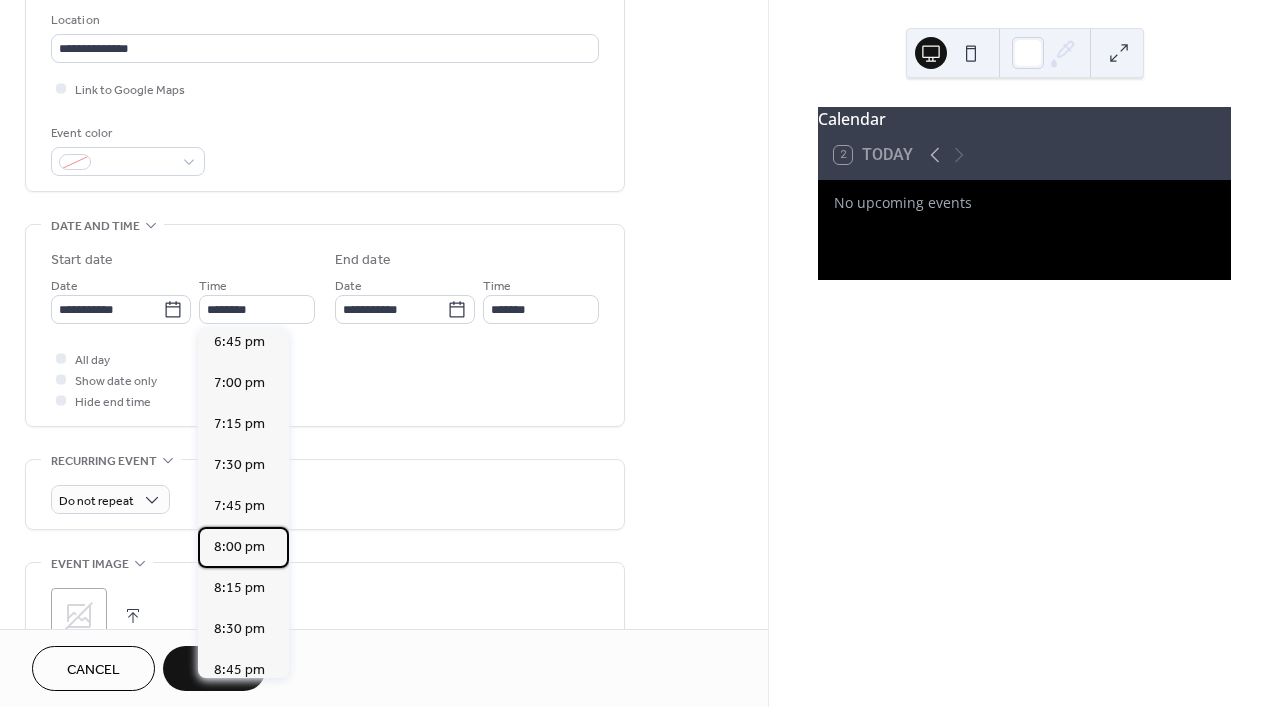 click on "8:00 pm" at bounding box center (239, 547) 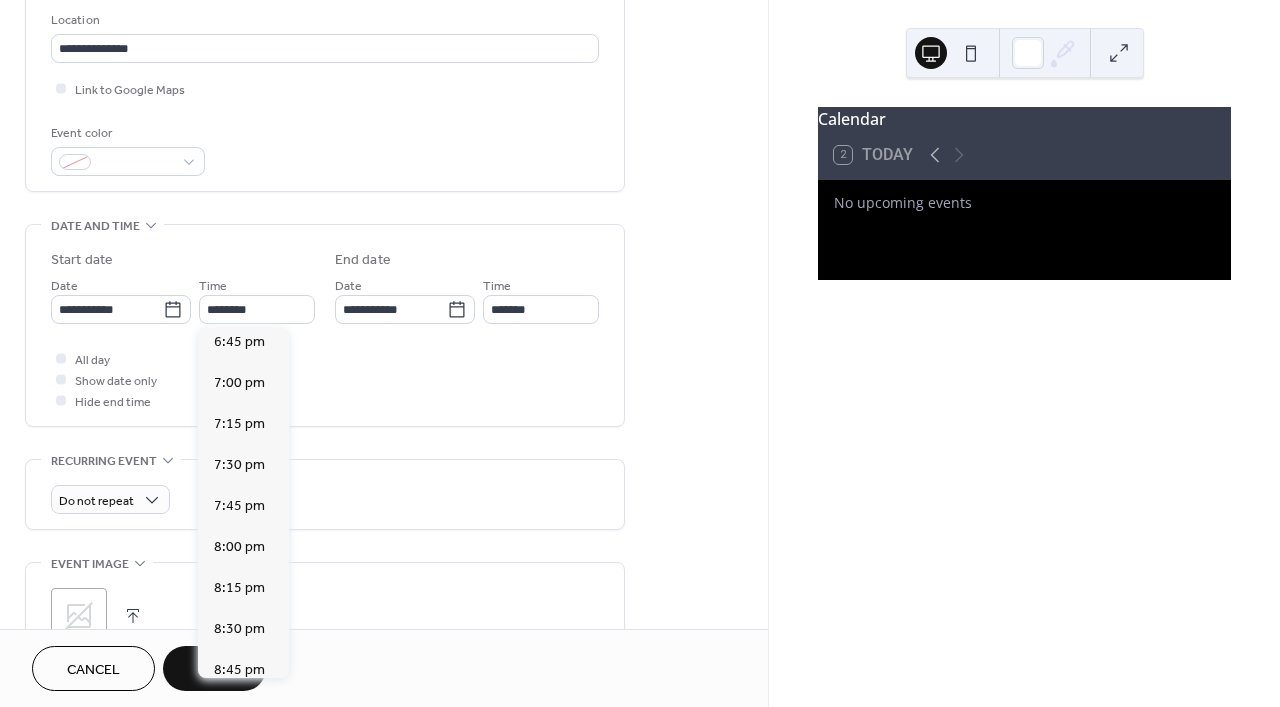 type on "*******" 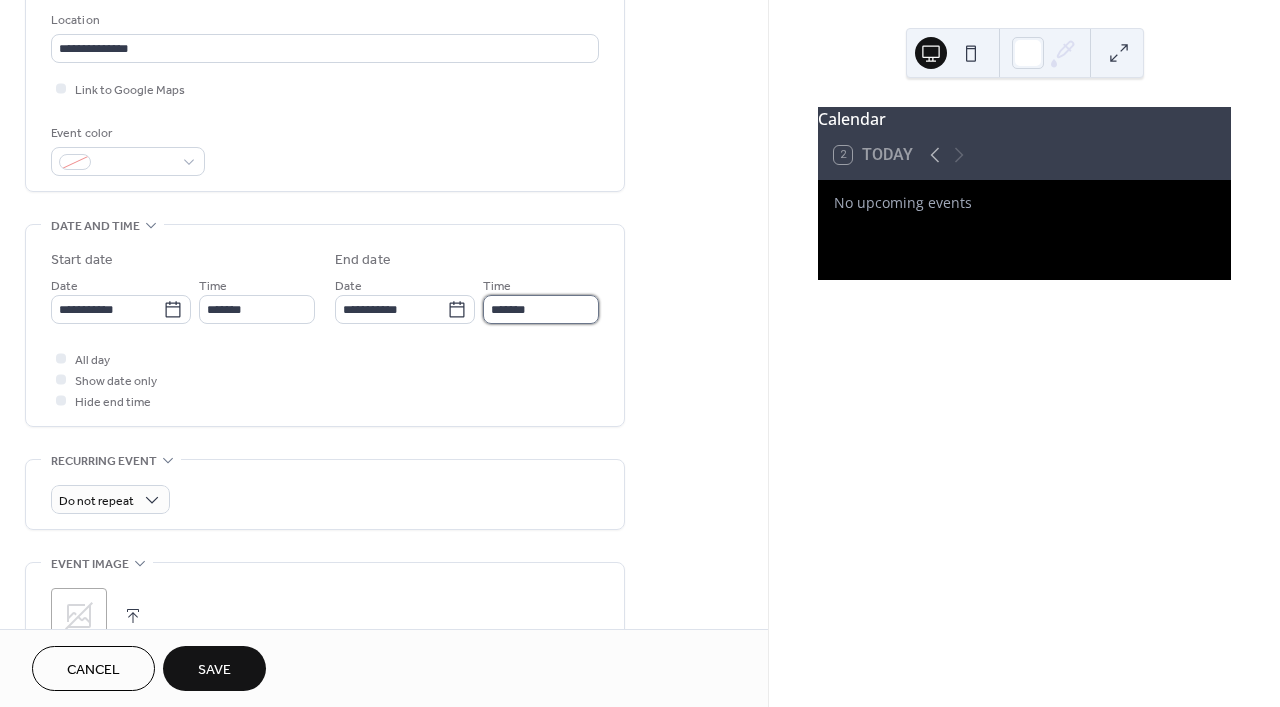 click on "*******" at bounding box center (541, 309) 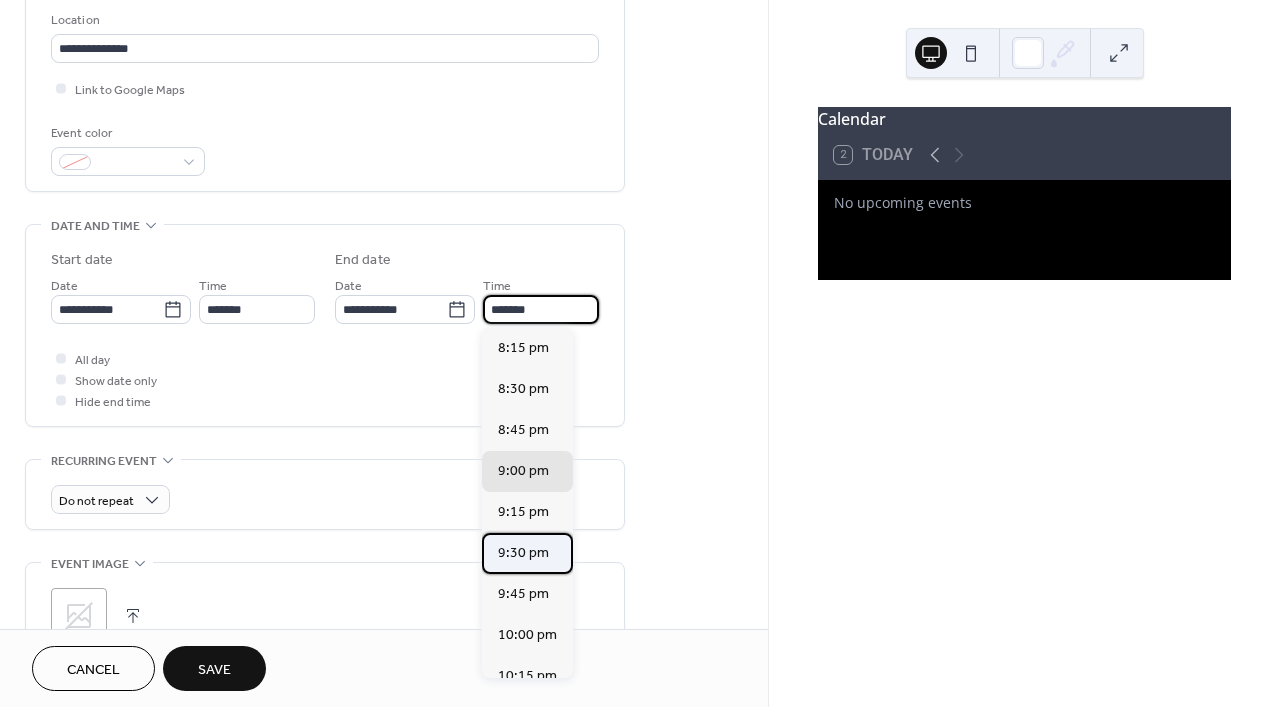 click on "9:30 pm" at bounding box center (523, 553) 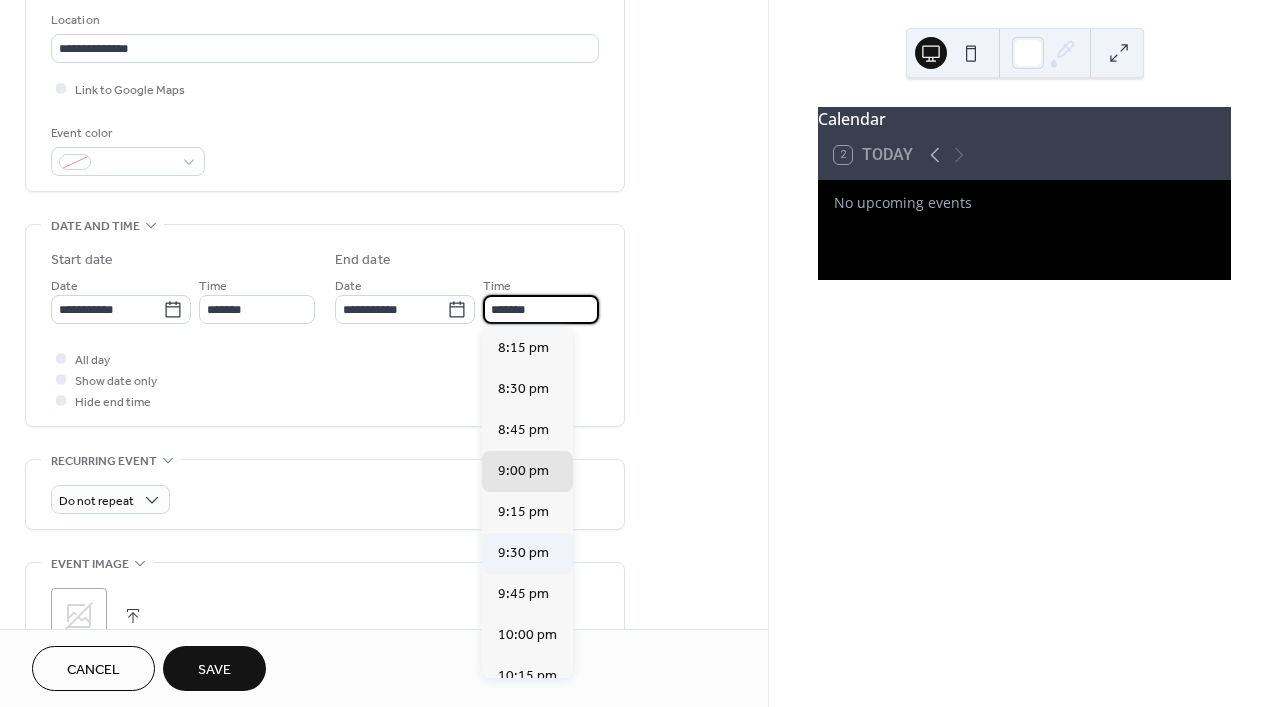 type on "*******" 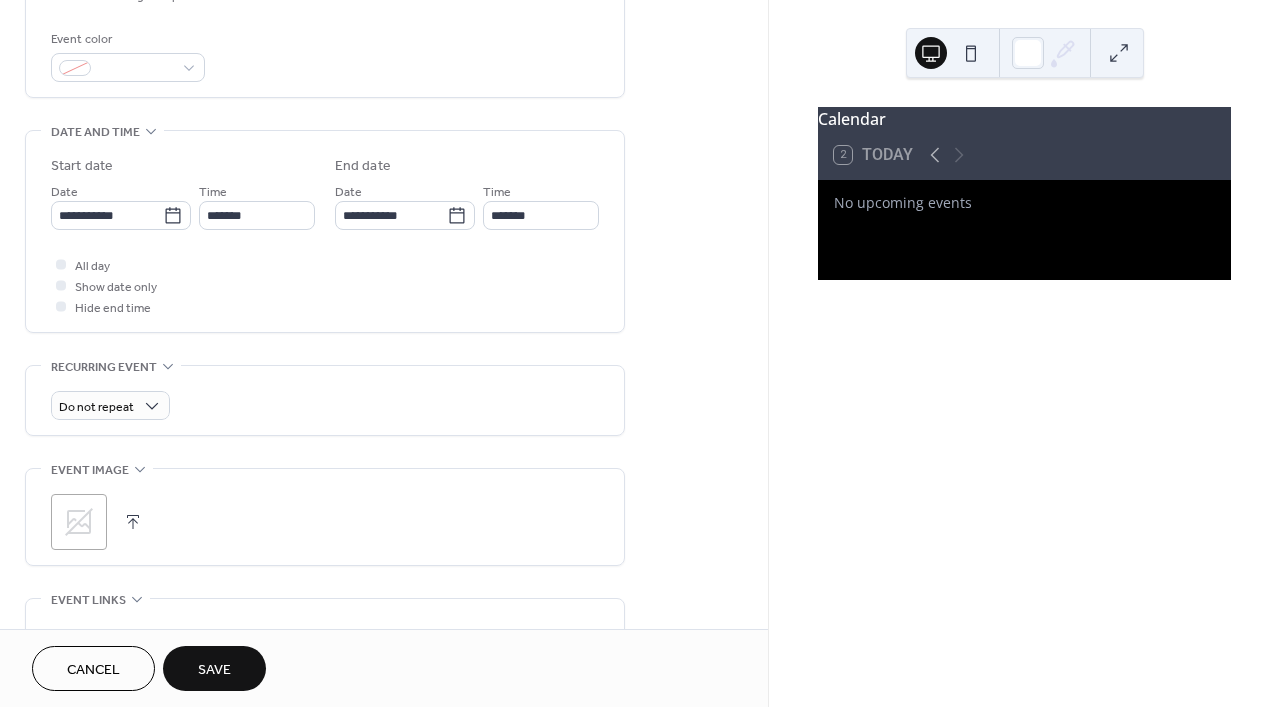 scroll, scrollTop: 532, scrollLeft: 0, axis: vertical 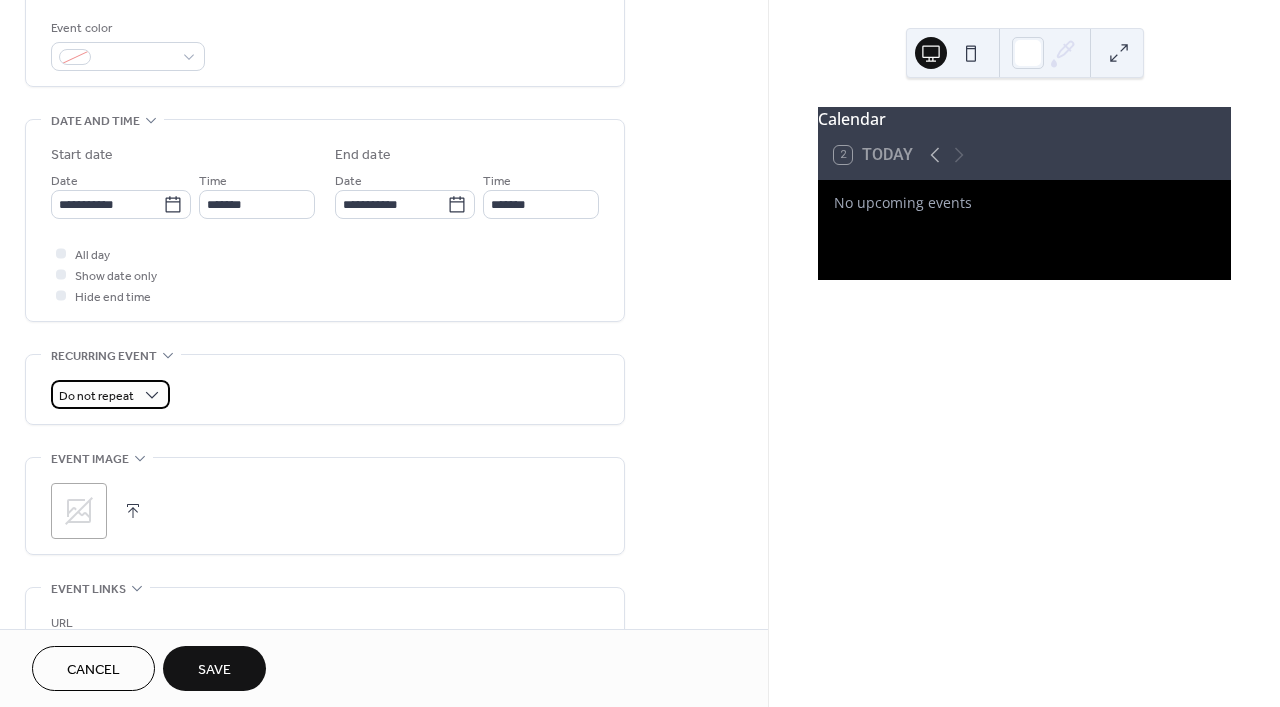 click on "Do not repeat" at bounding box center [110, 394] 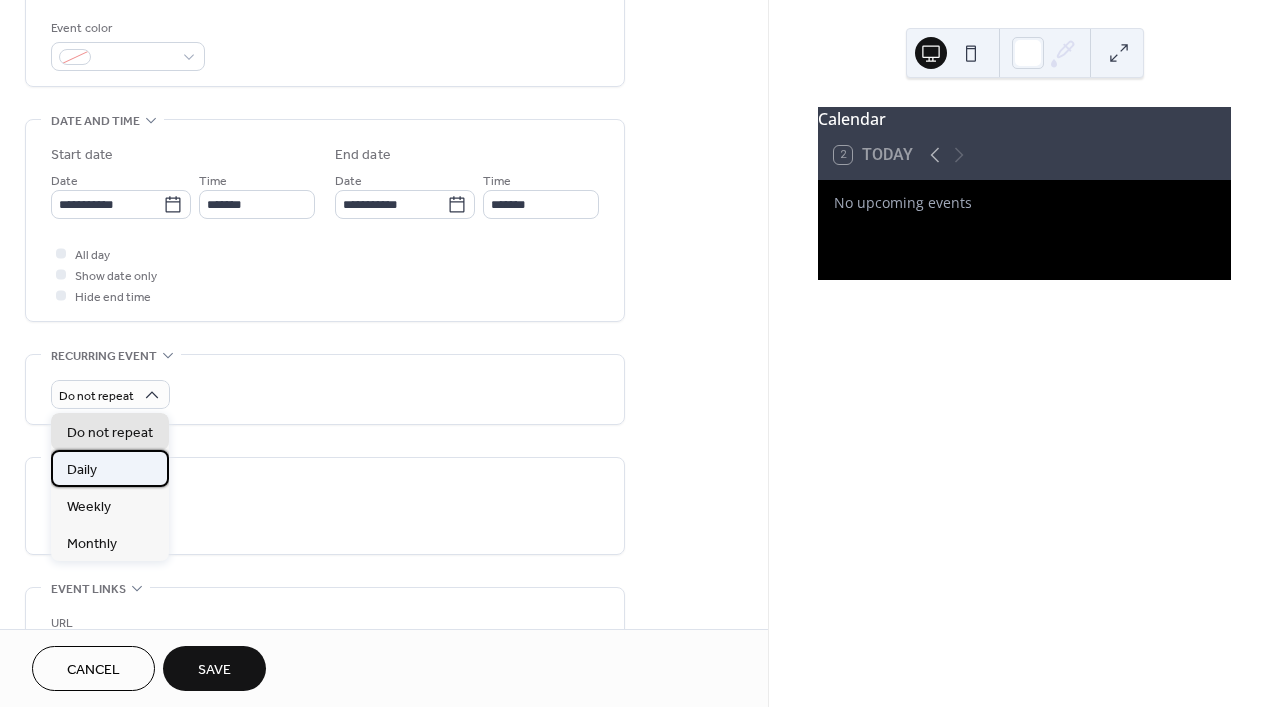 click on "Daily" at bounding box center (82, 470) 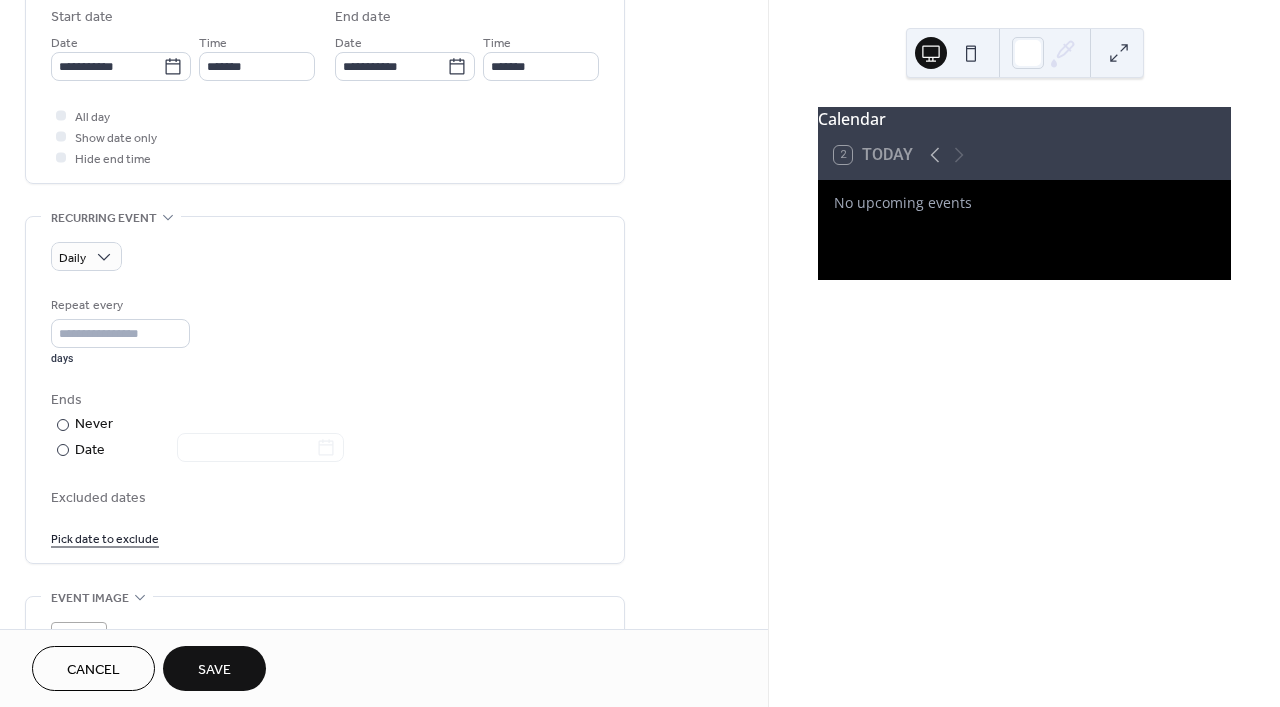scroll, scrollTop: 666, scrollLeft: 0, axis: vertical 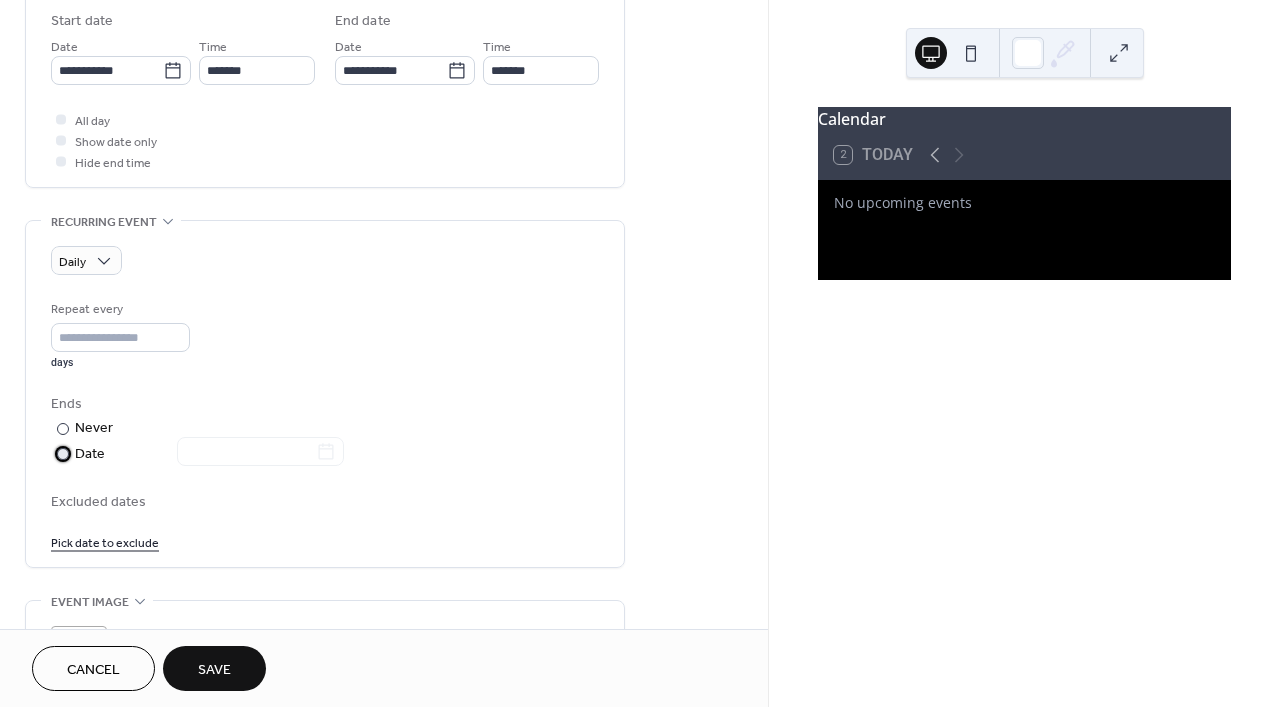 click at bounding box center (63, 454) 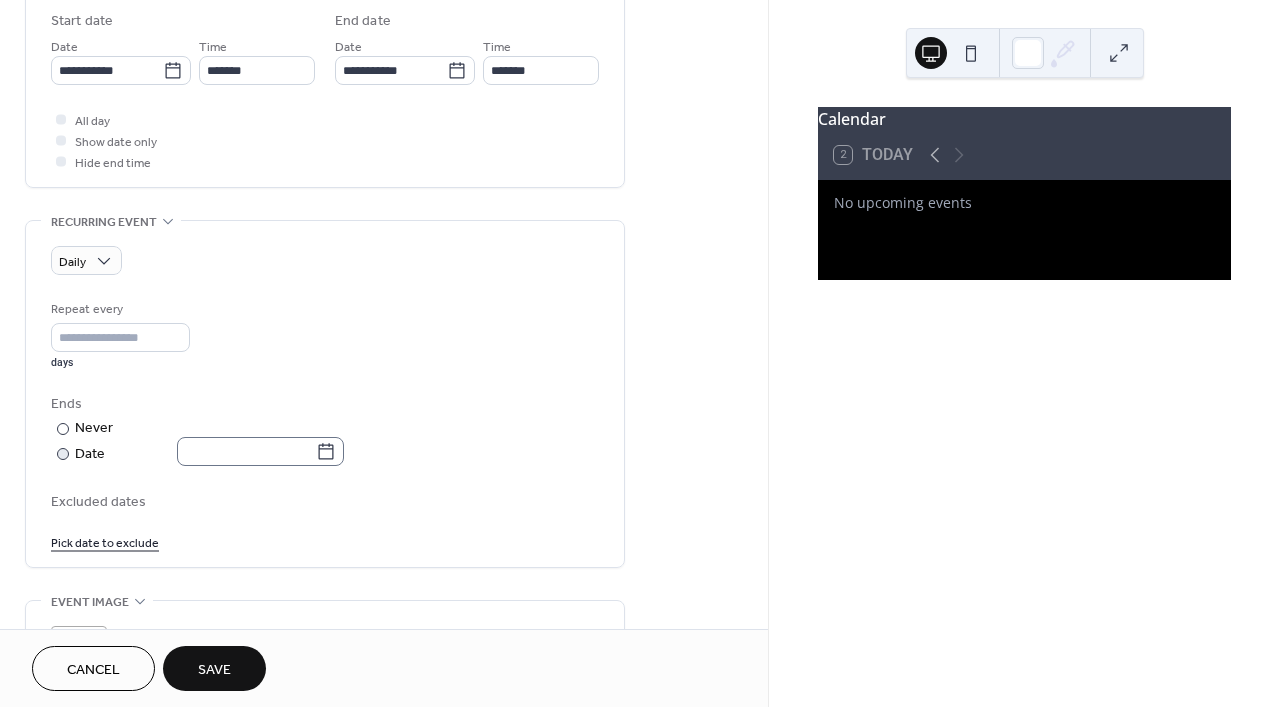 click 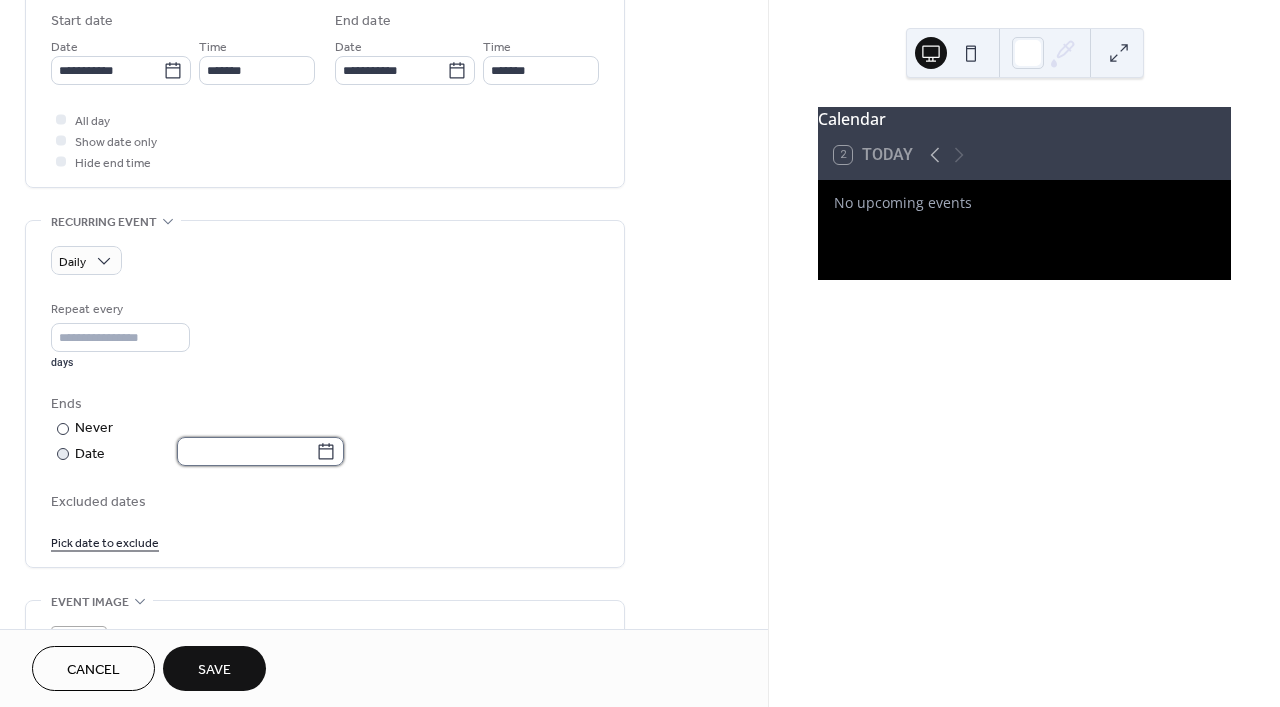 click at bounding box center [246, 451] 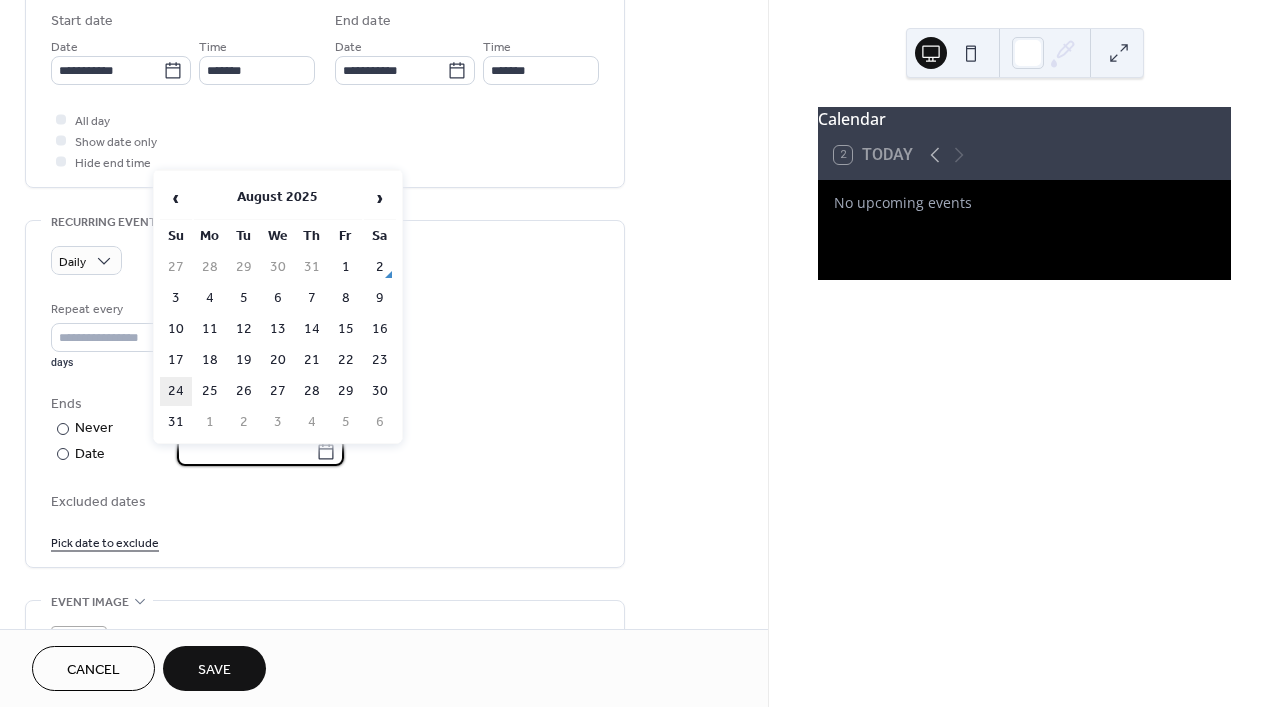 click on "24" at bounding box center [176, 391] 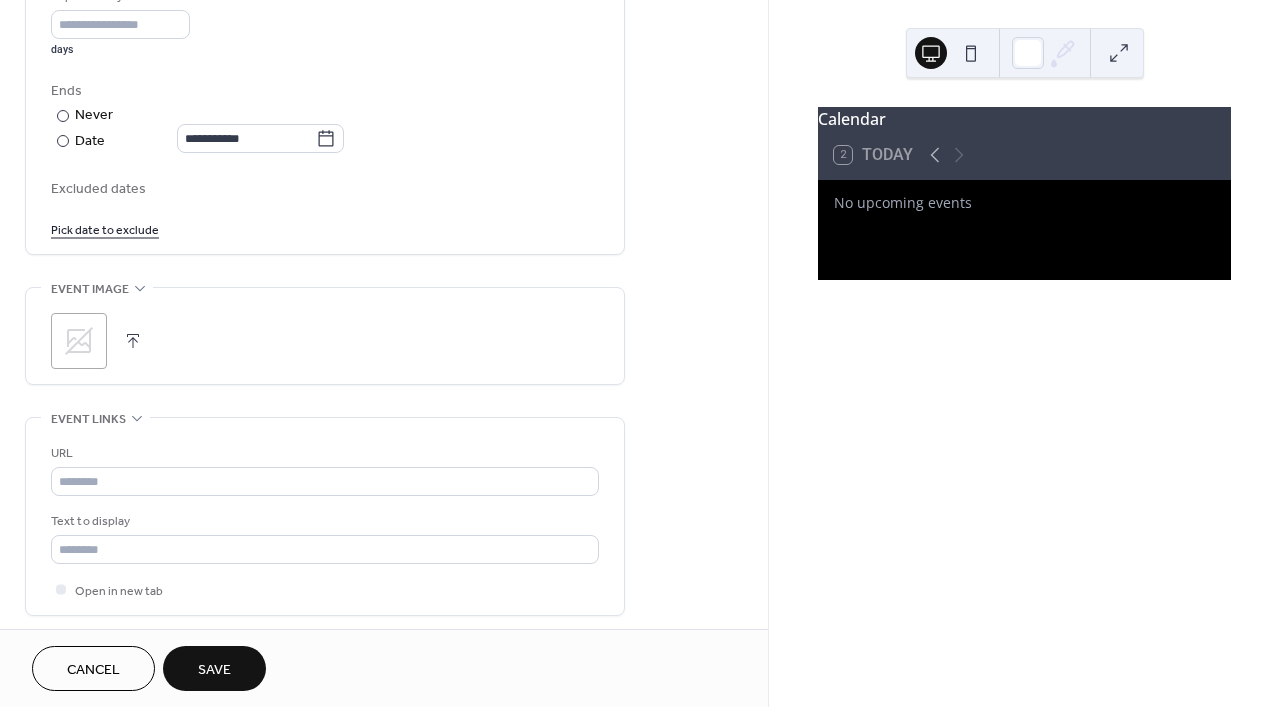 scroll, scrollTop: 985, scrollLeft: 0, axis: vertical 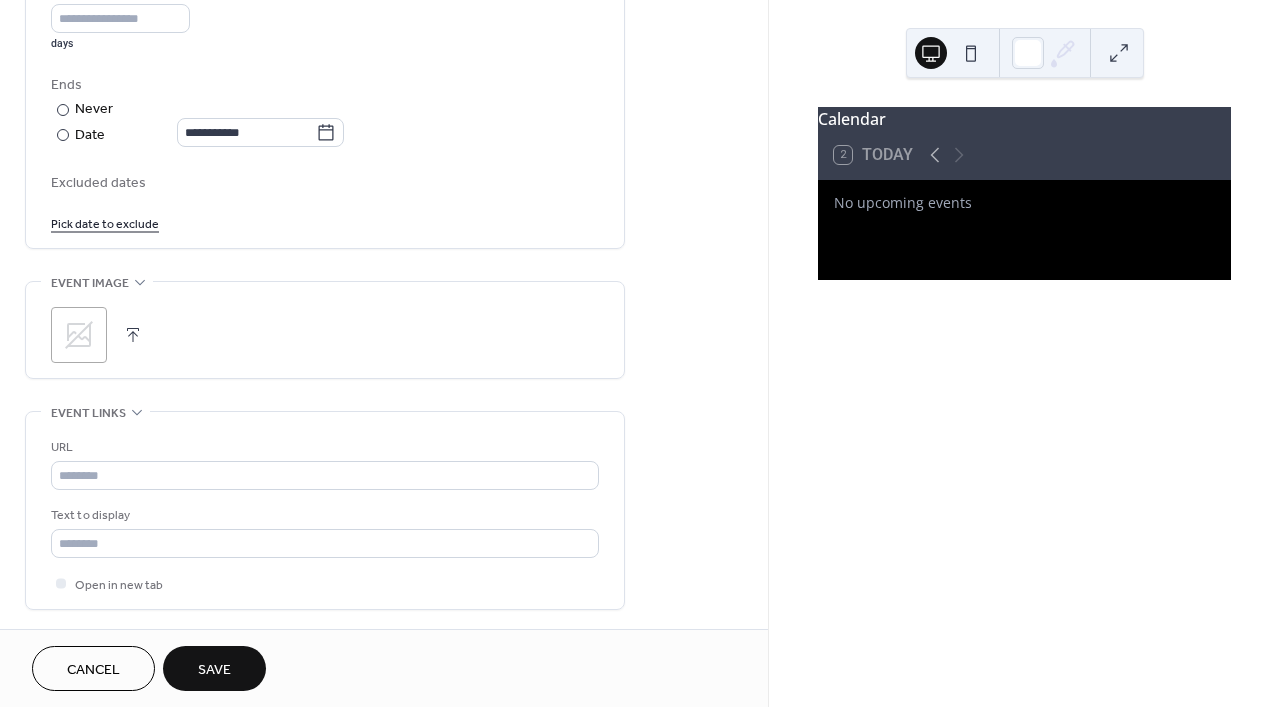 click at bounding box center [133, 335] 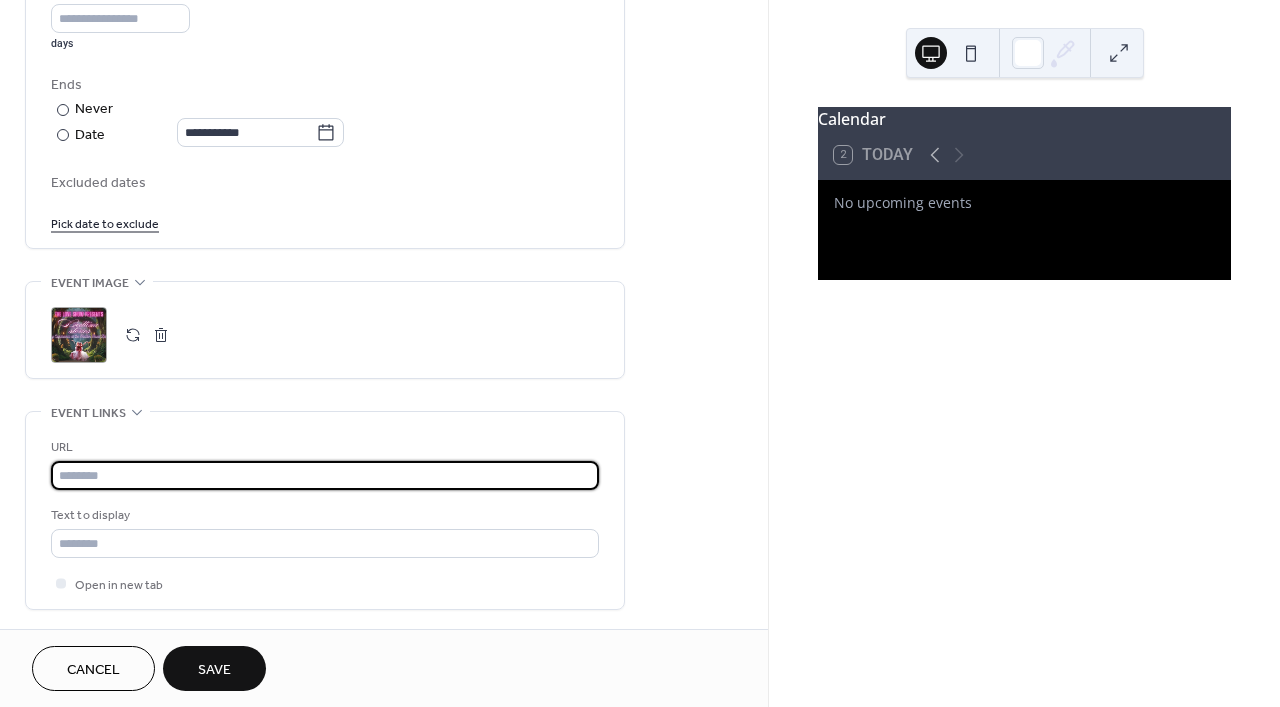 click at bounding box center (325, 475) 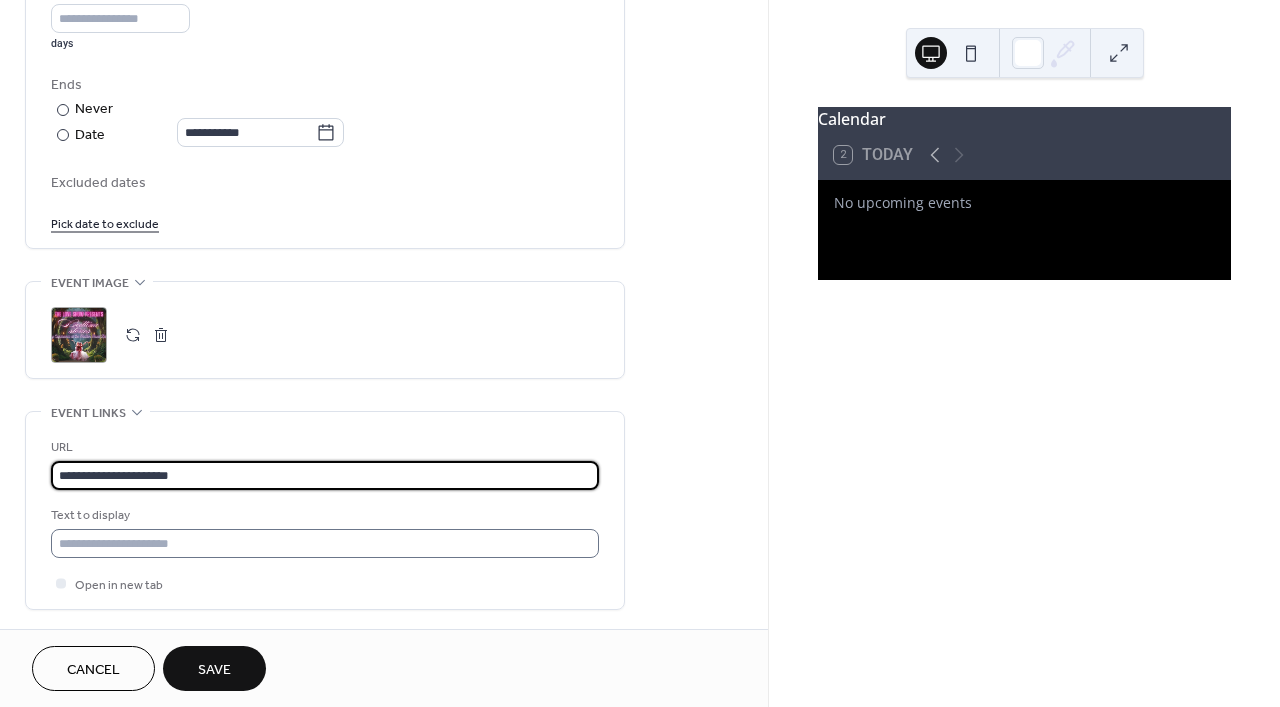 type on "**********" 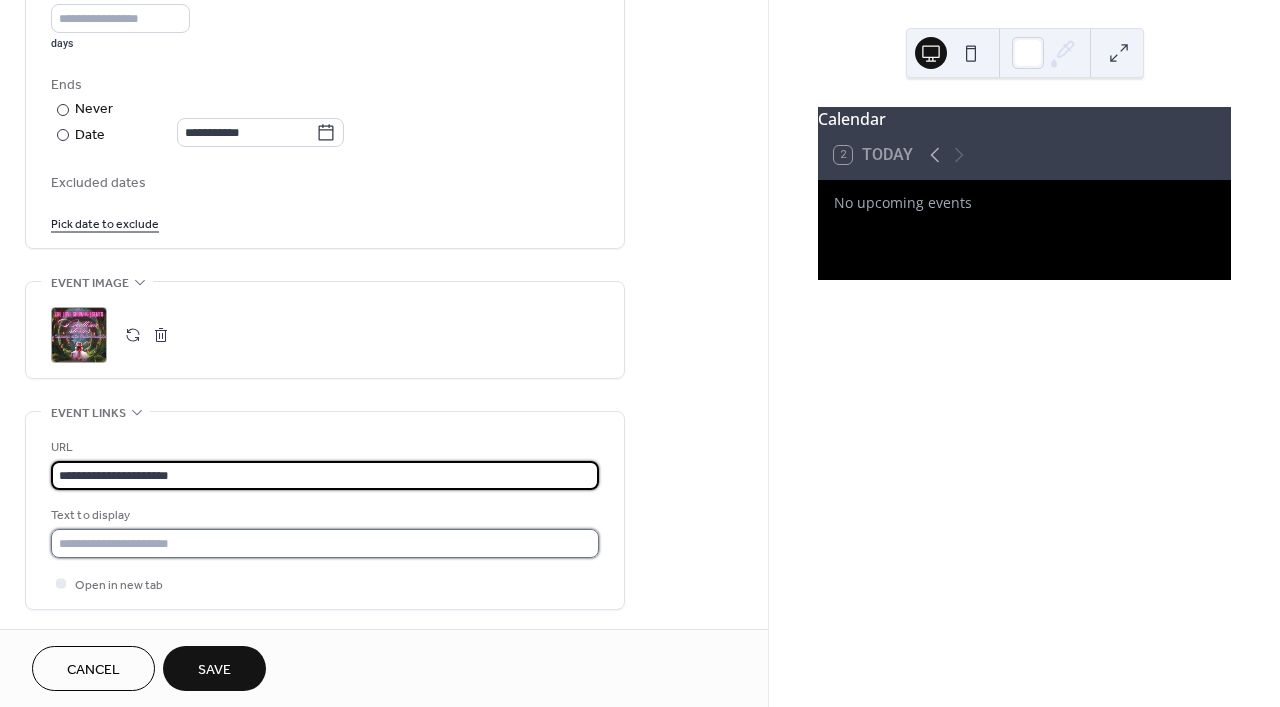 click at bounding box center [325, 543] 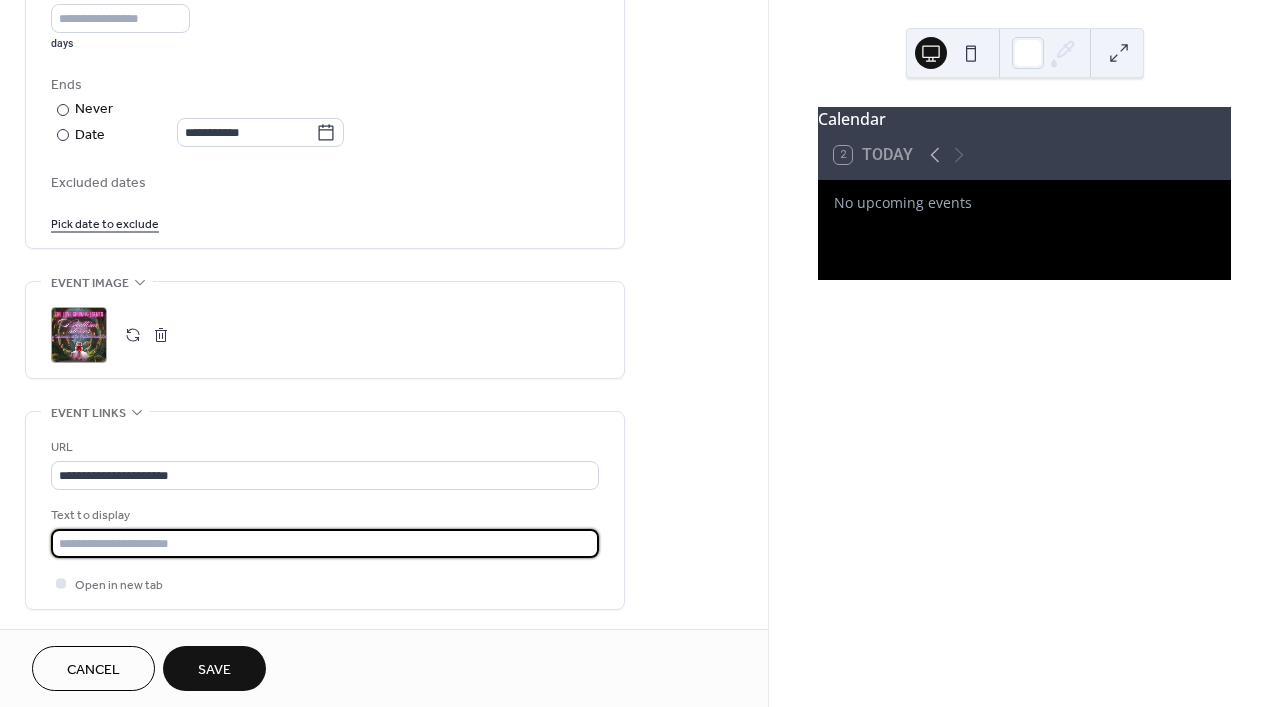 type on "*******" 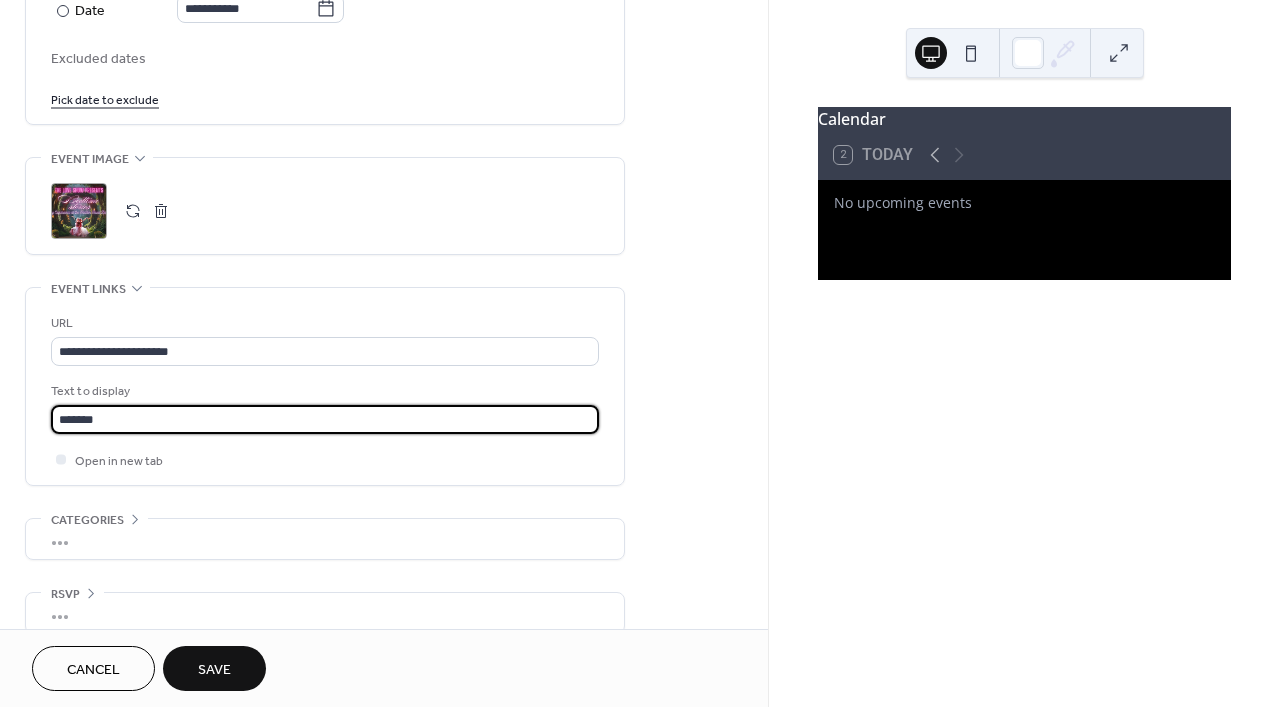 scroll, scrollTop: 1134, scrollLeft: 0, axis: vertical 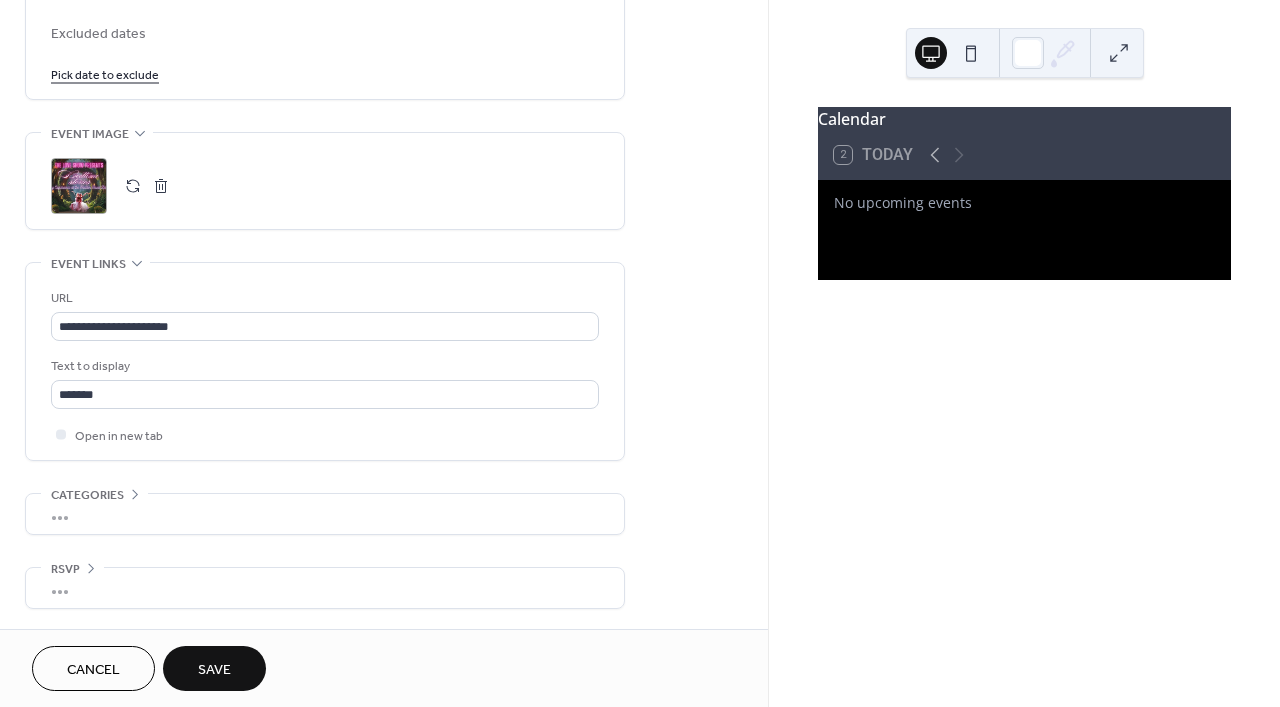 click on "Save" at bounding box center [214, 670] 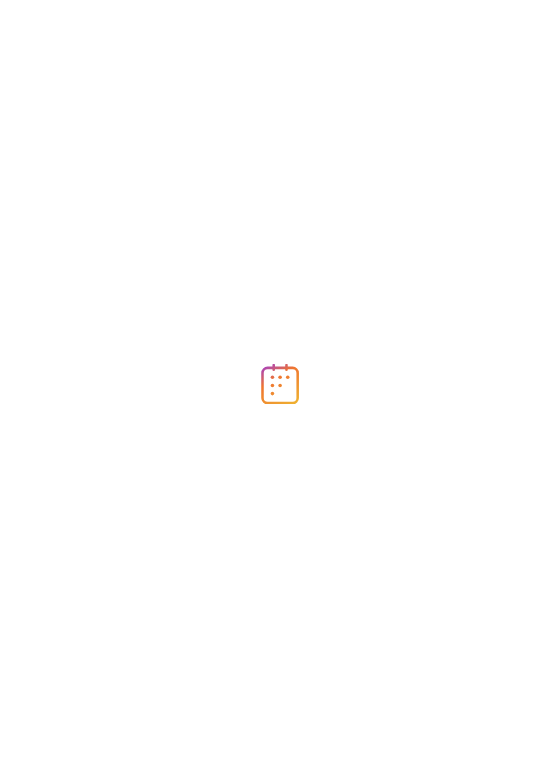 scroll, scrollTop: 0, scrollLeft: 0, axis: both 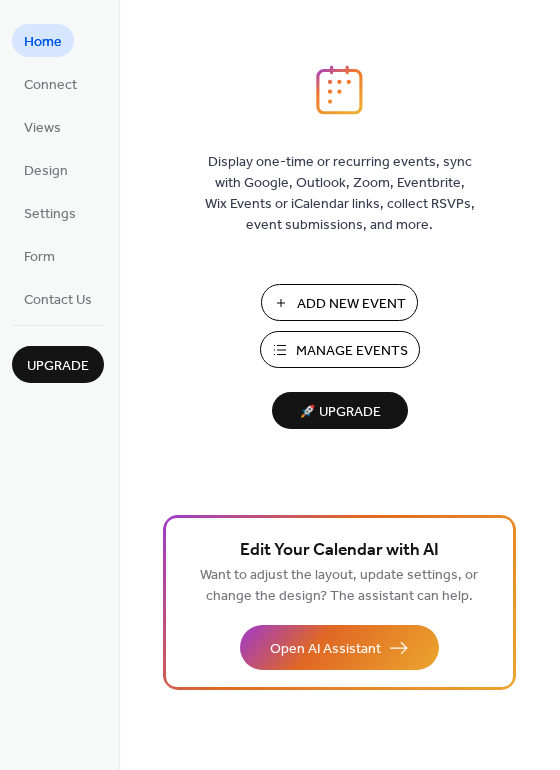 click on "Add New Event" at bounding box center [351, 304] 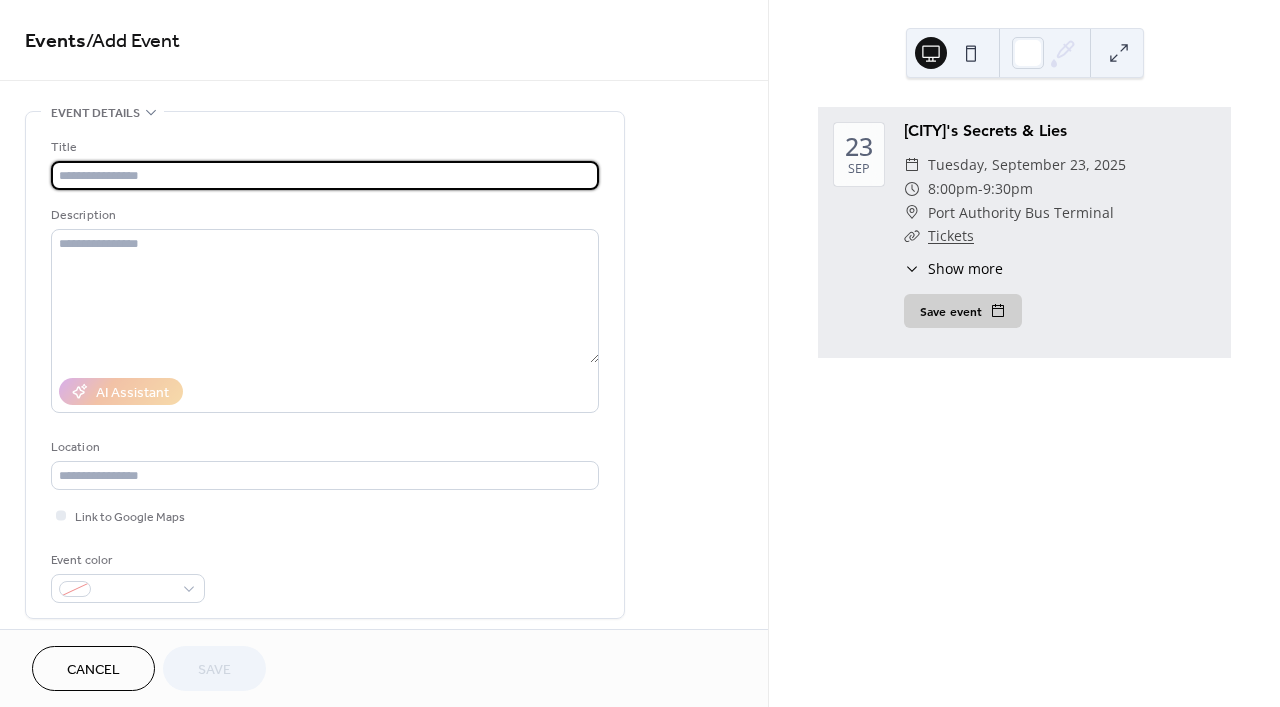 scroll, scrollTop: 0, scrollLeft: 0, axis: both 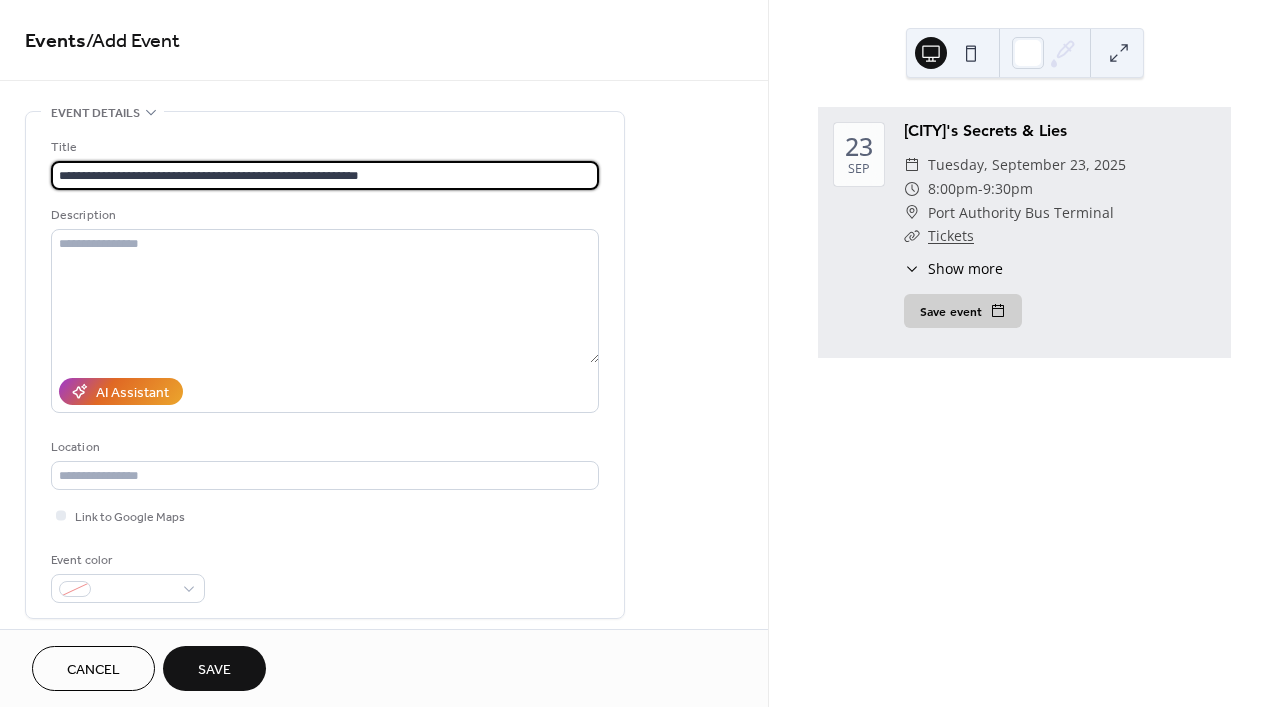 type on "**********" 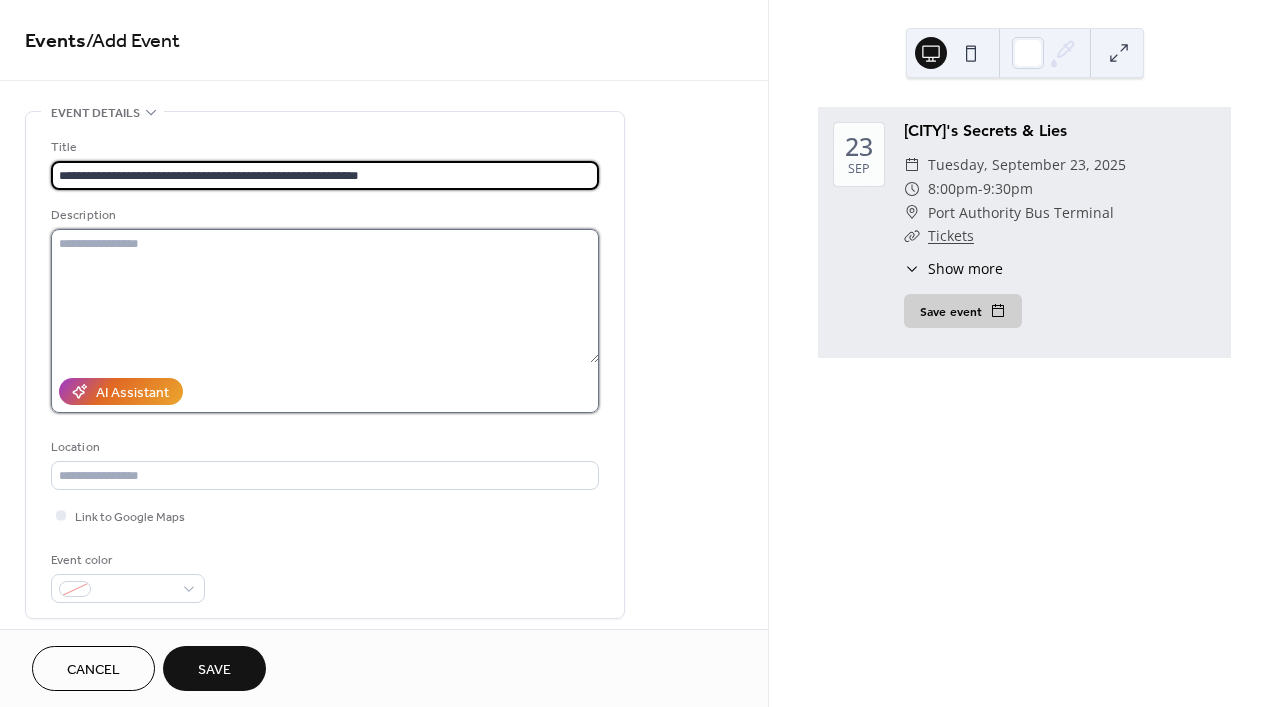 click at bounding box center (325, 296) 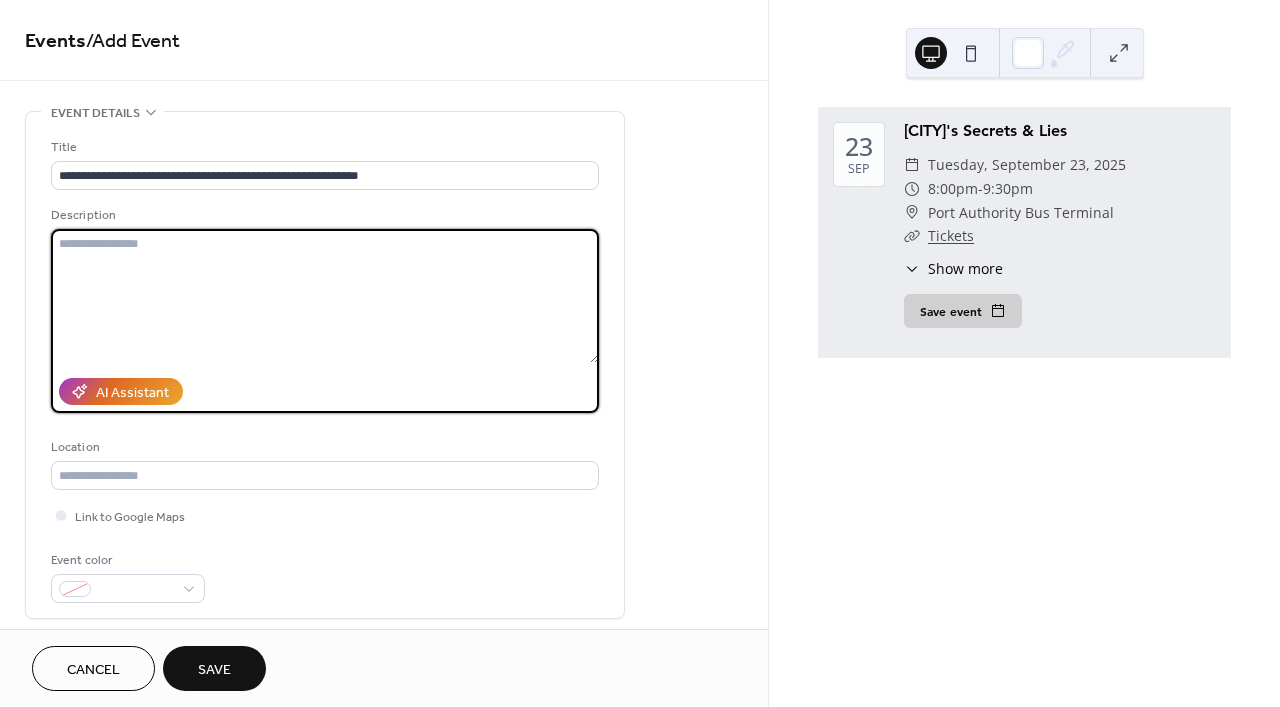 paste on "**********" 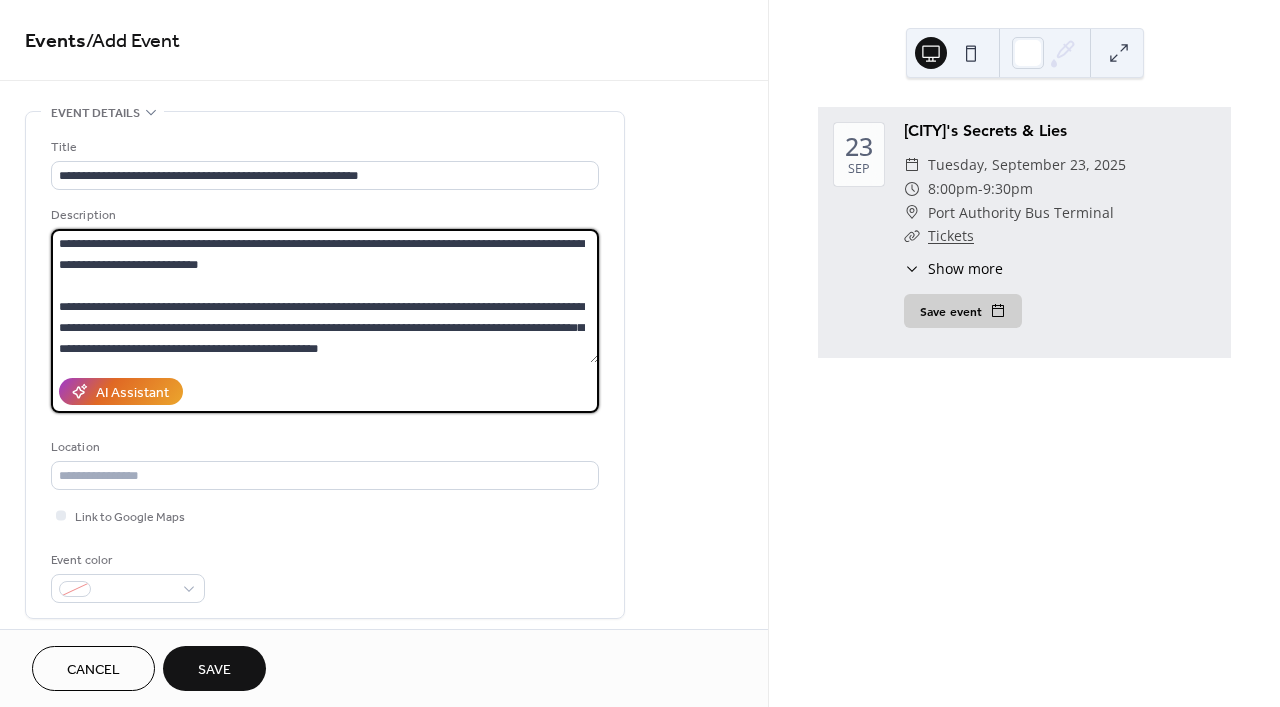 scroll, scrollTop: 312, scrollLeft: 0, axis: vertical 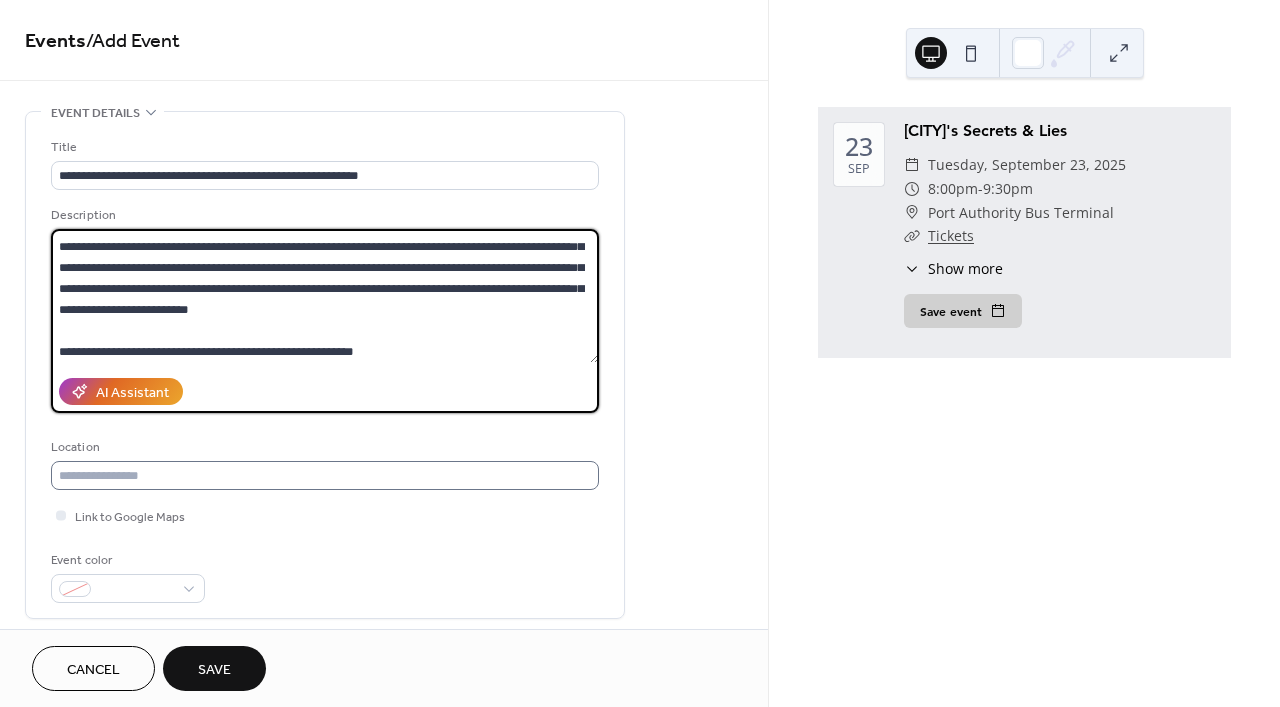 type on "**********" 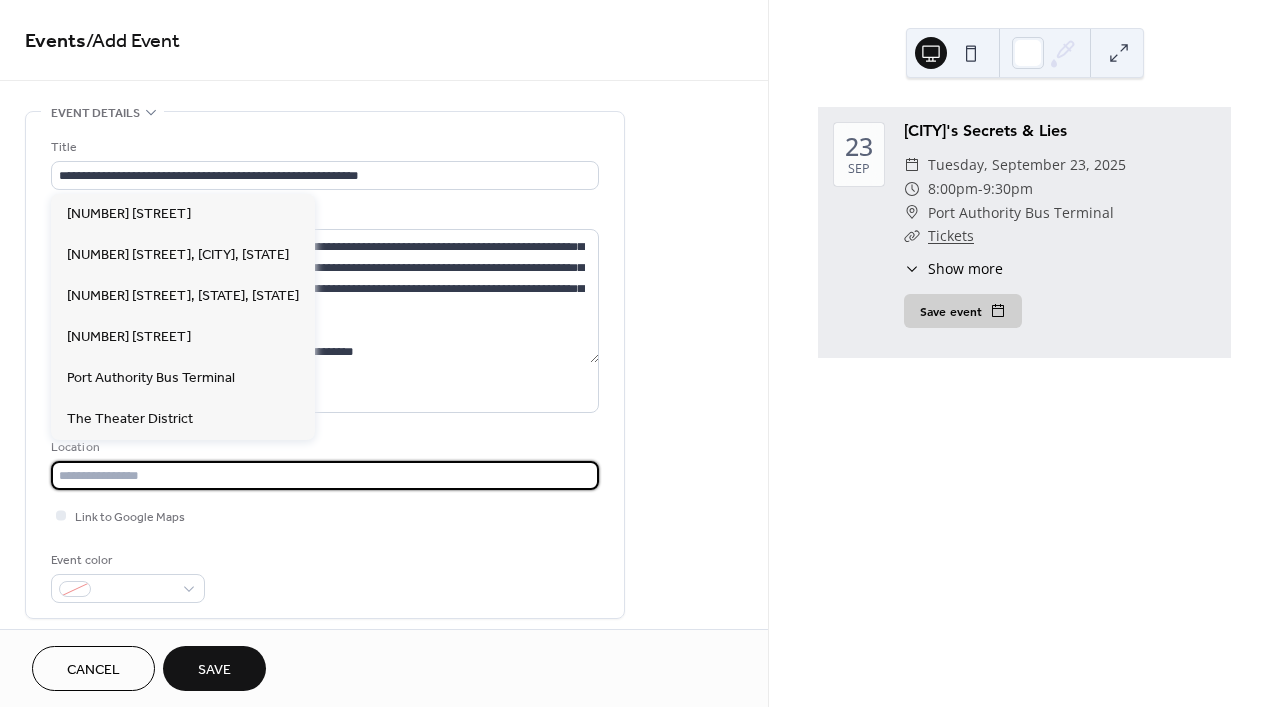 click at bounding box center [325, 475] 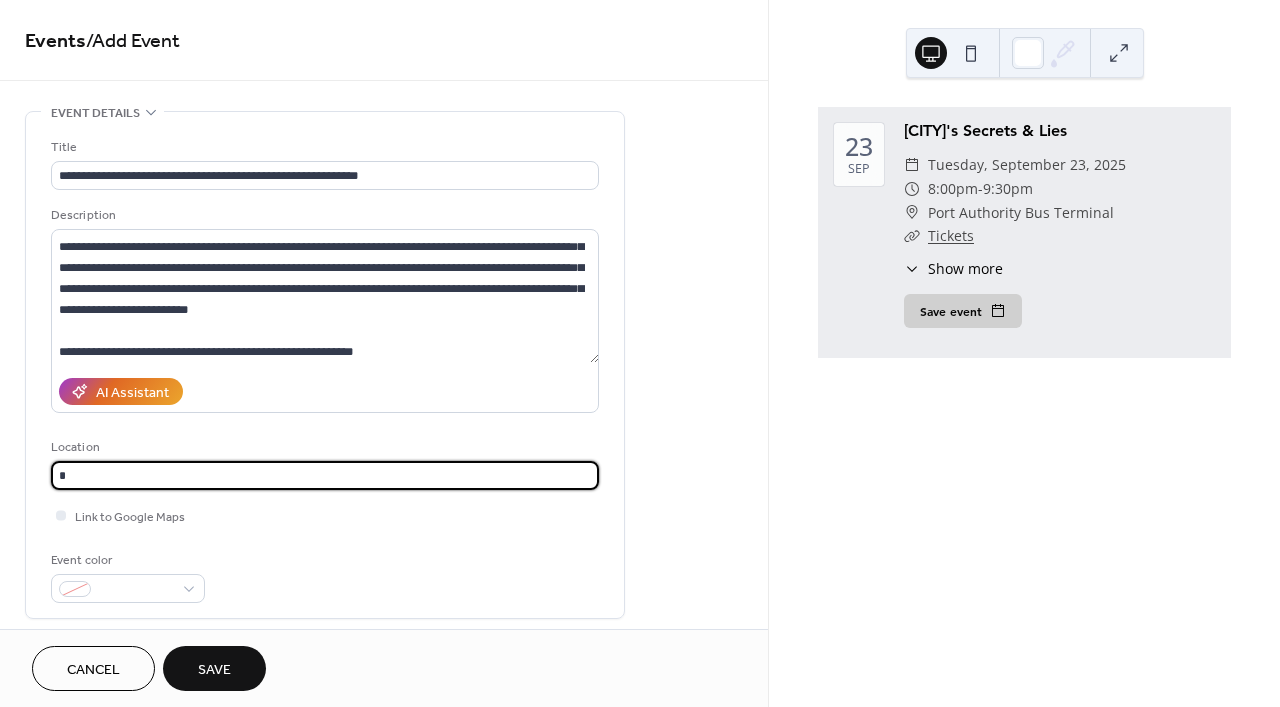 click on "*" at bounding box center (325, 475) 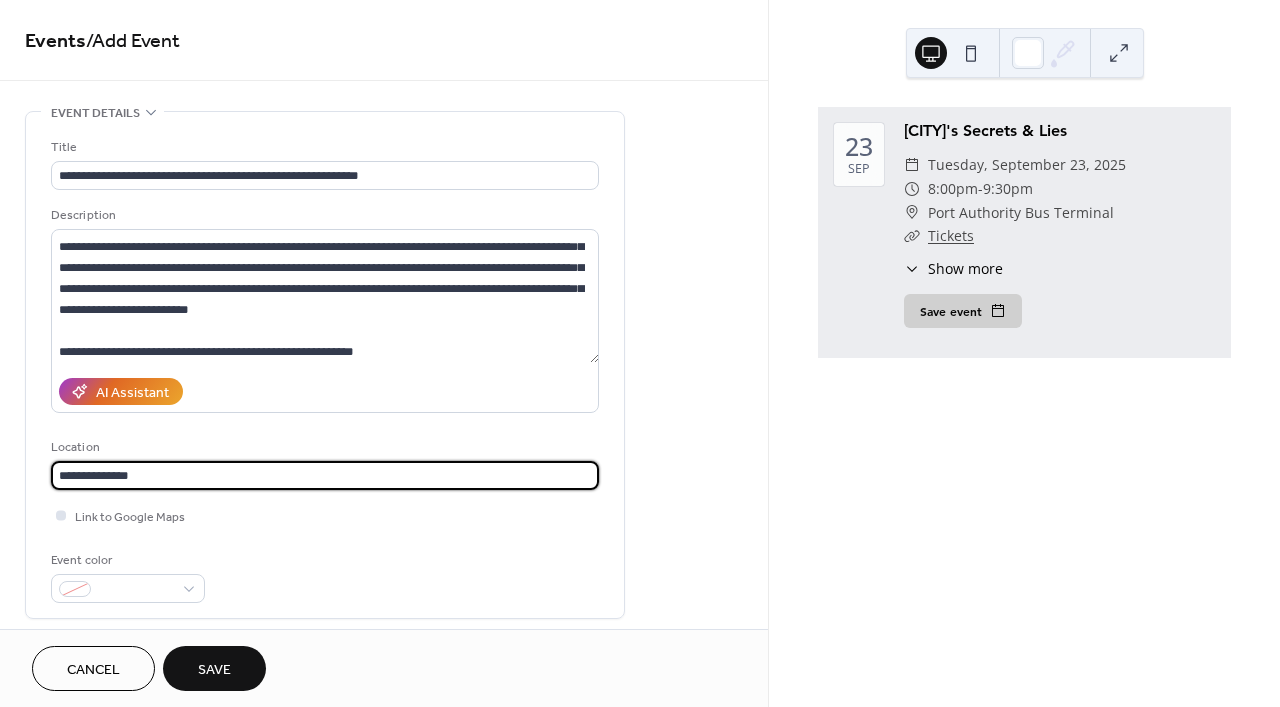 type on "**********" 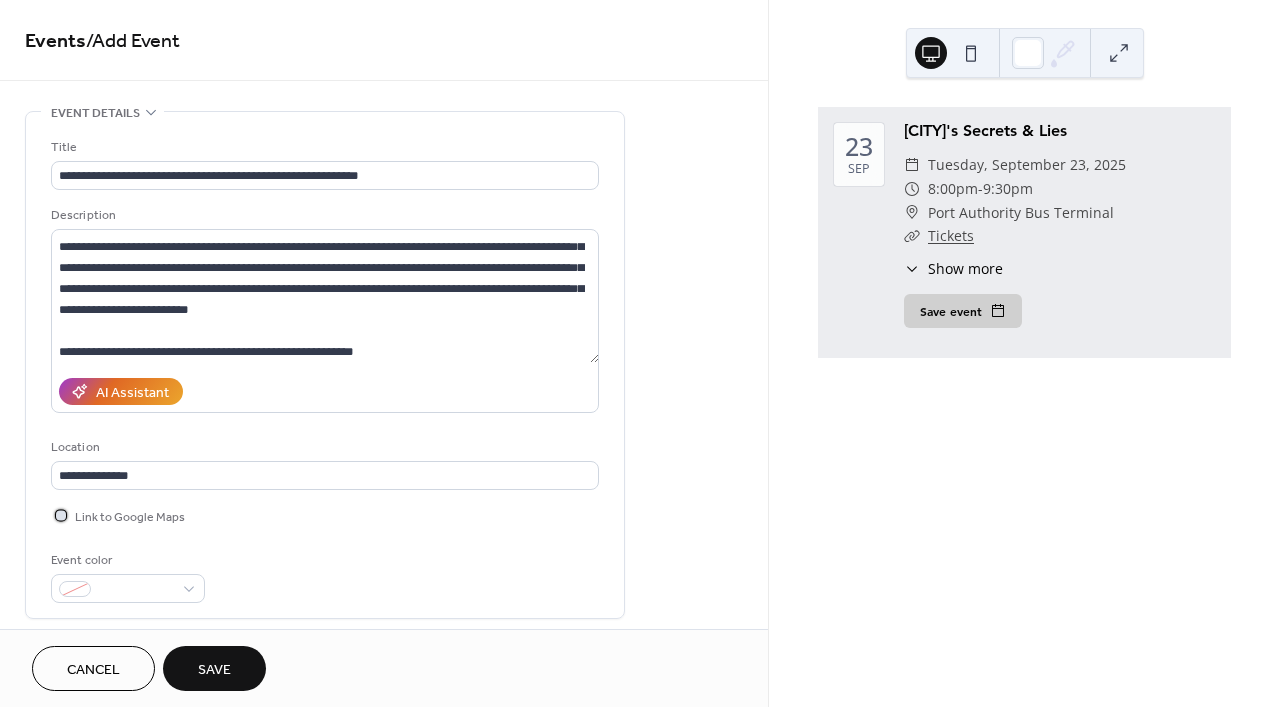 click at bounding box center (61, 515) 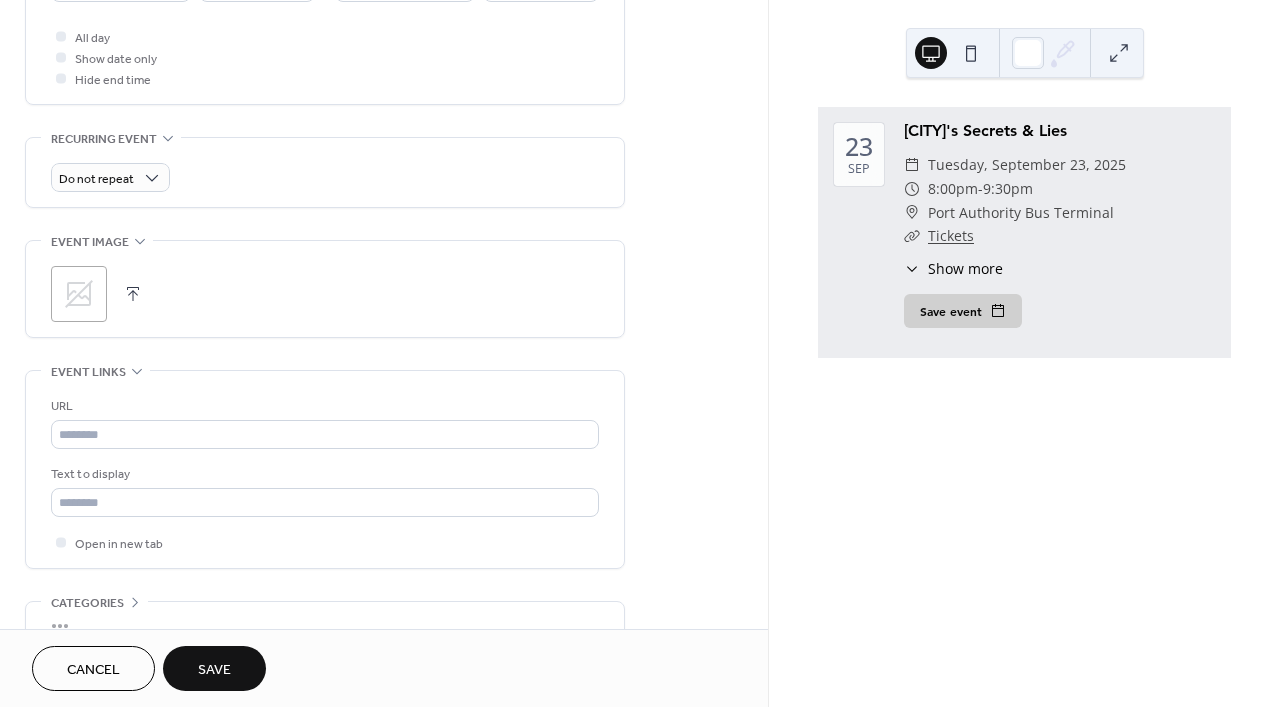 scroll, scrollTop: 750, scrollLeft: 0, axis: vertical 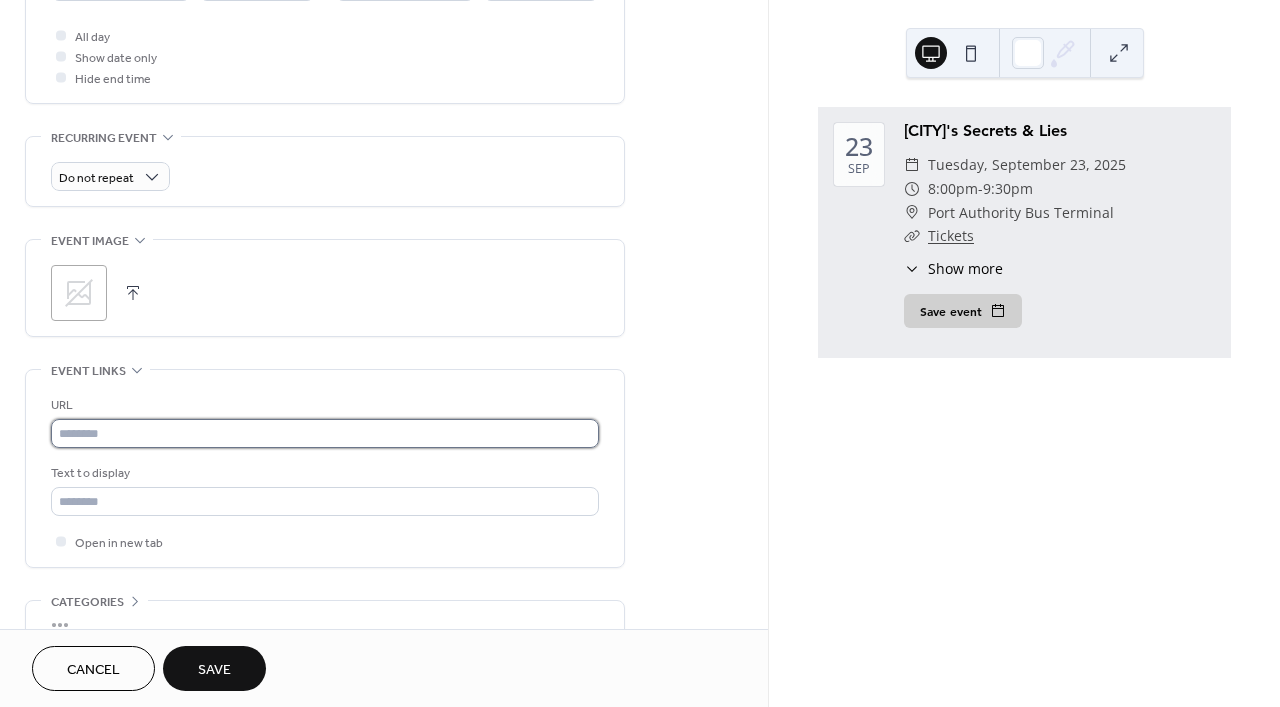 click at bounding box center [325, 433] 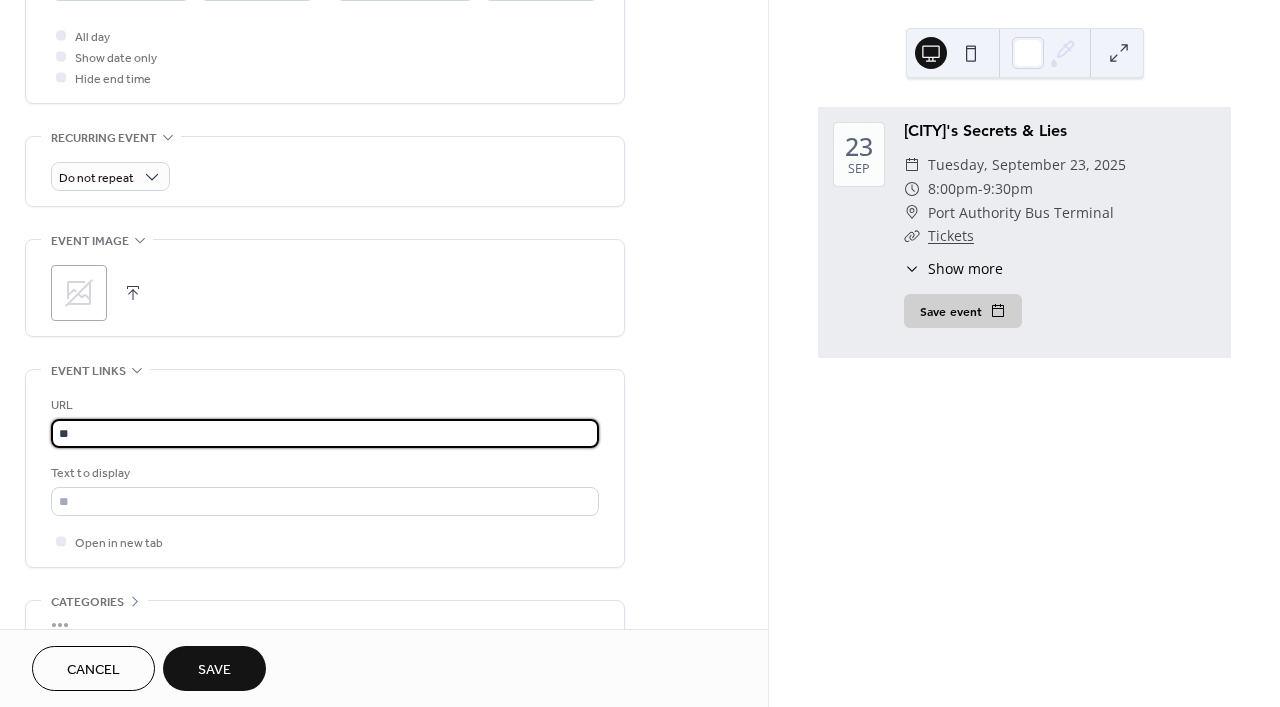 type on "**********" 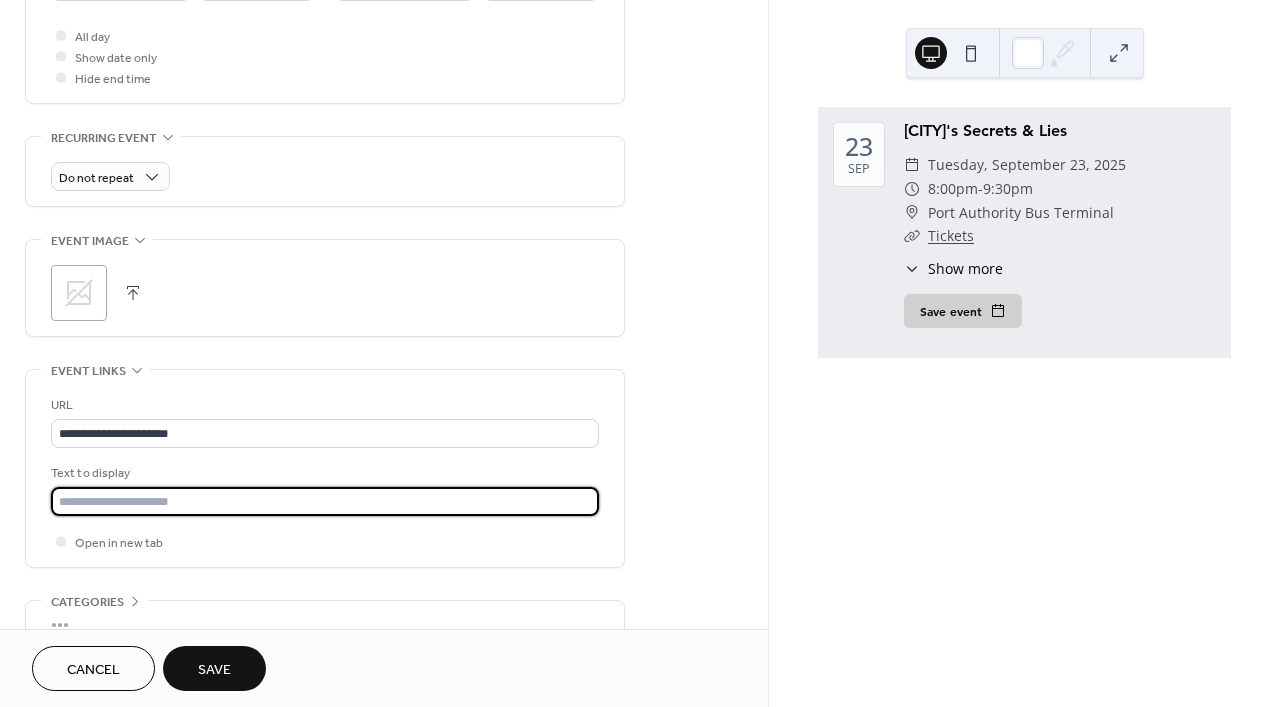 click at bounding box center (325, 501) 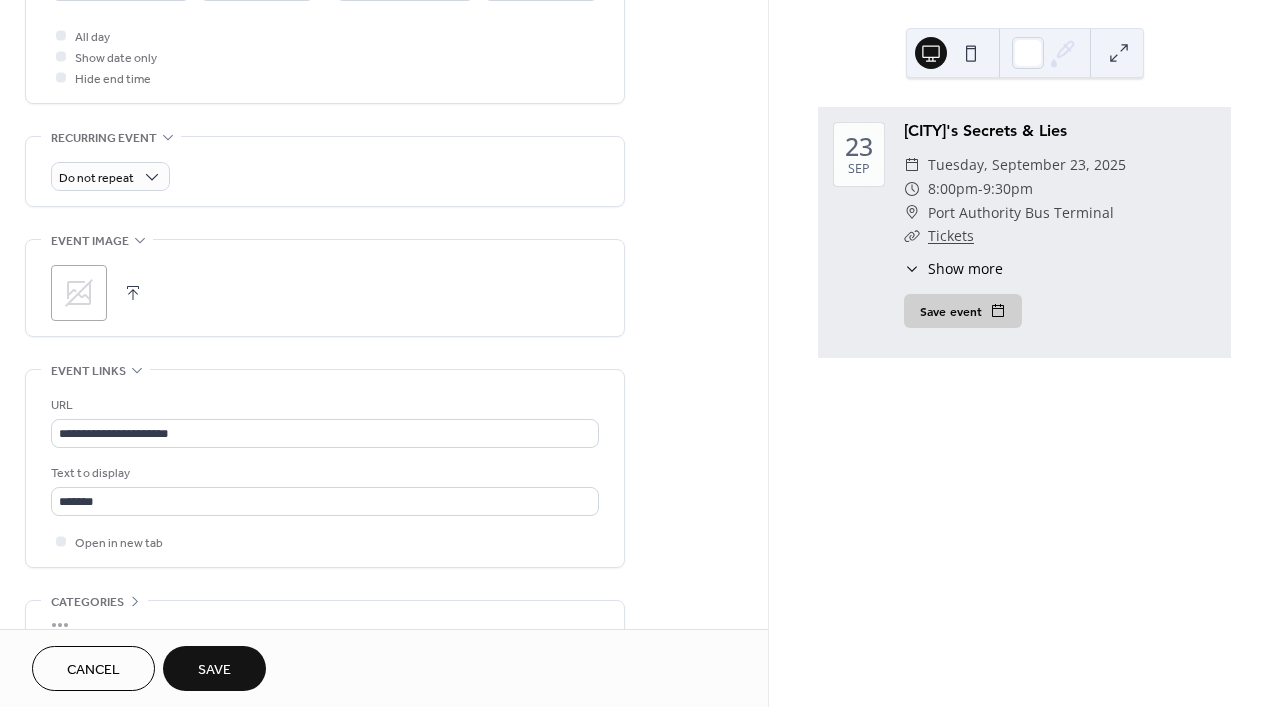 click at bounding box center (133, 293) 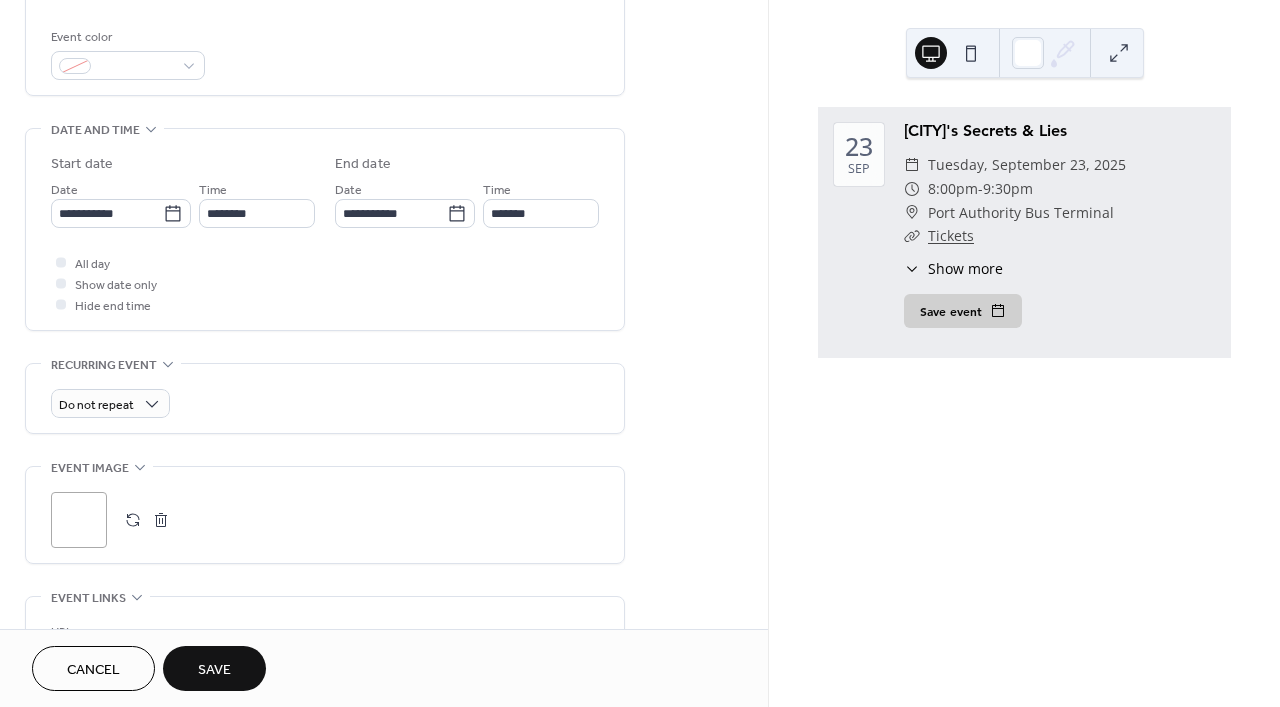 scroll, scrollTop: 527, scrollLeft: 0, axis: vertical 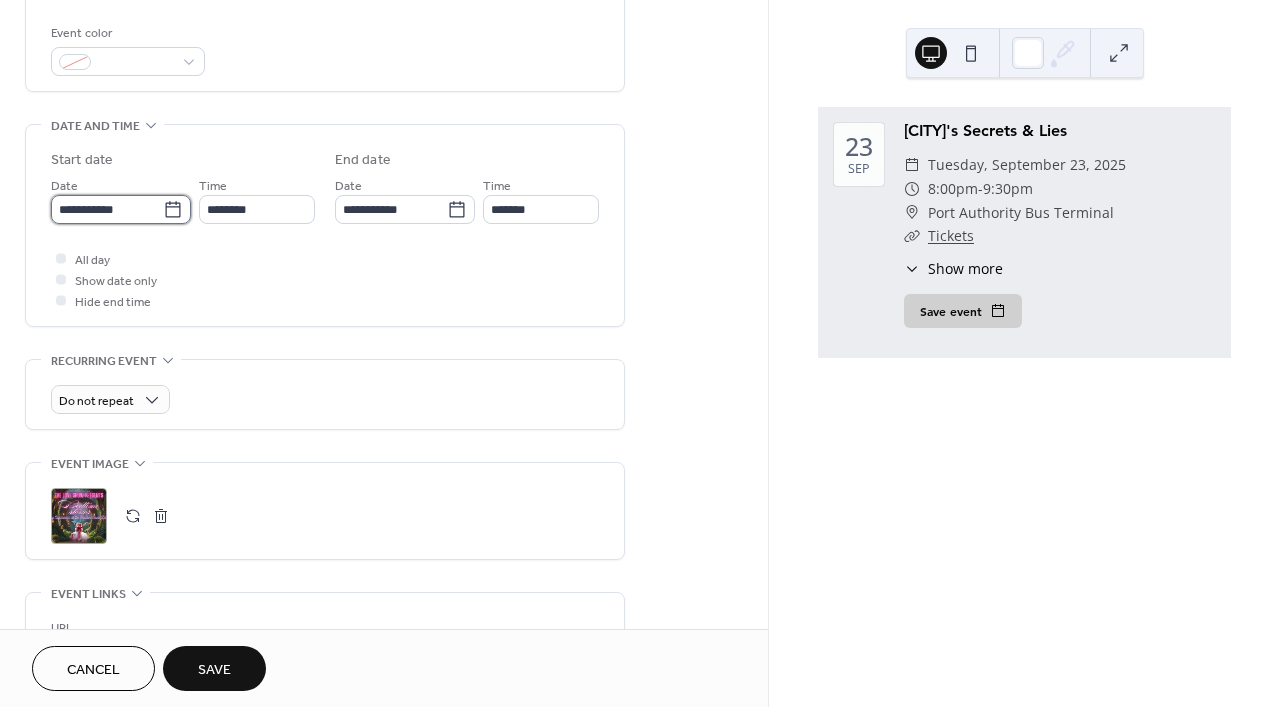 click on "**********" at bounding box center [107, 209] 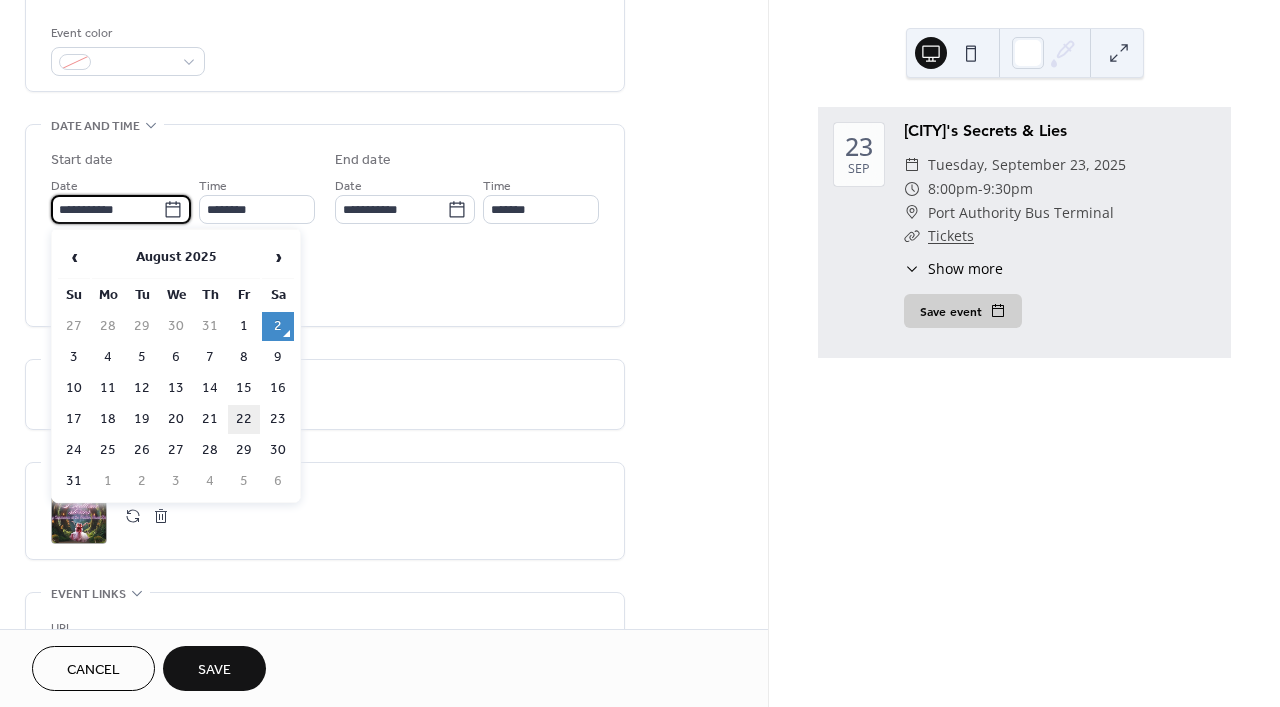 click on "22" at bounding box center [244, 419] 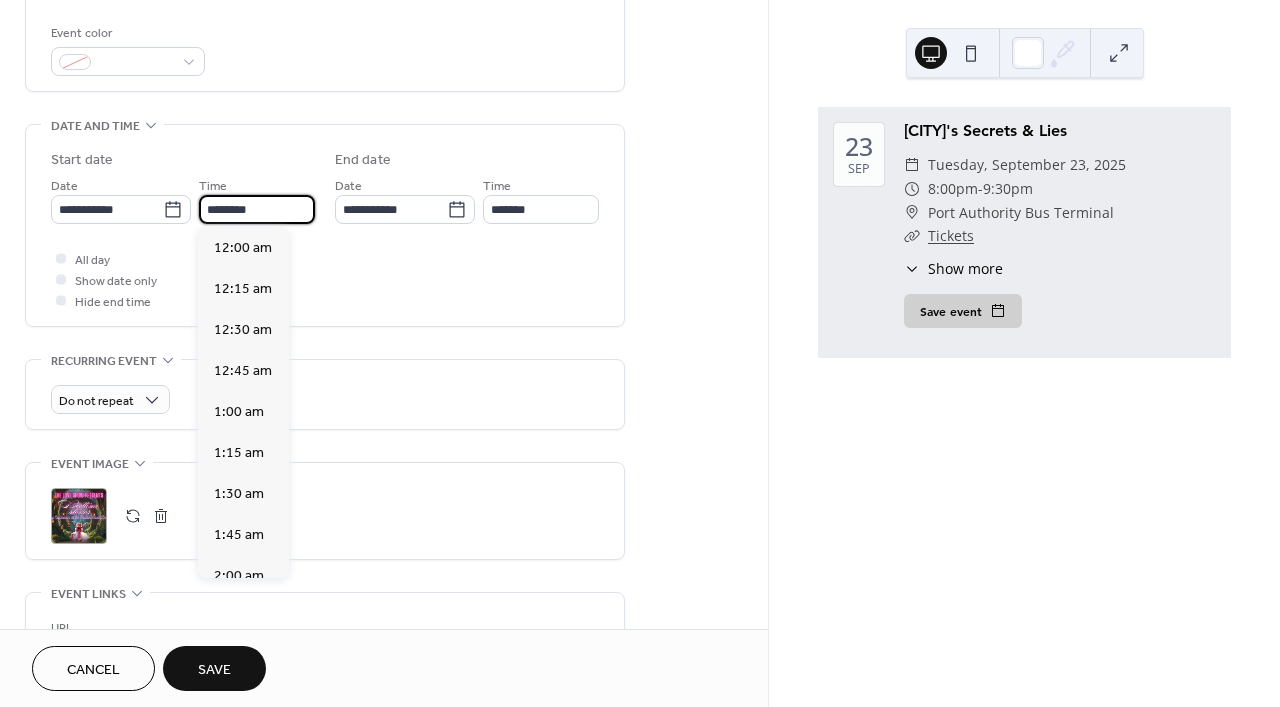 click on "********" at bounding box center (257, 209) 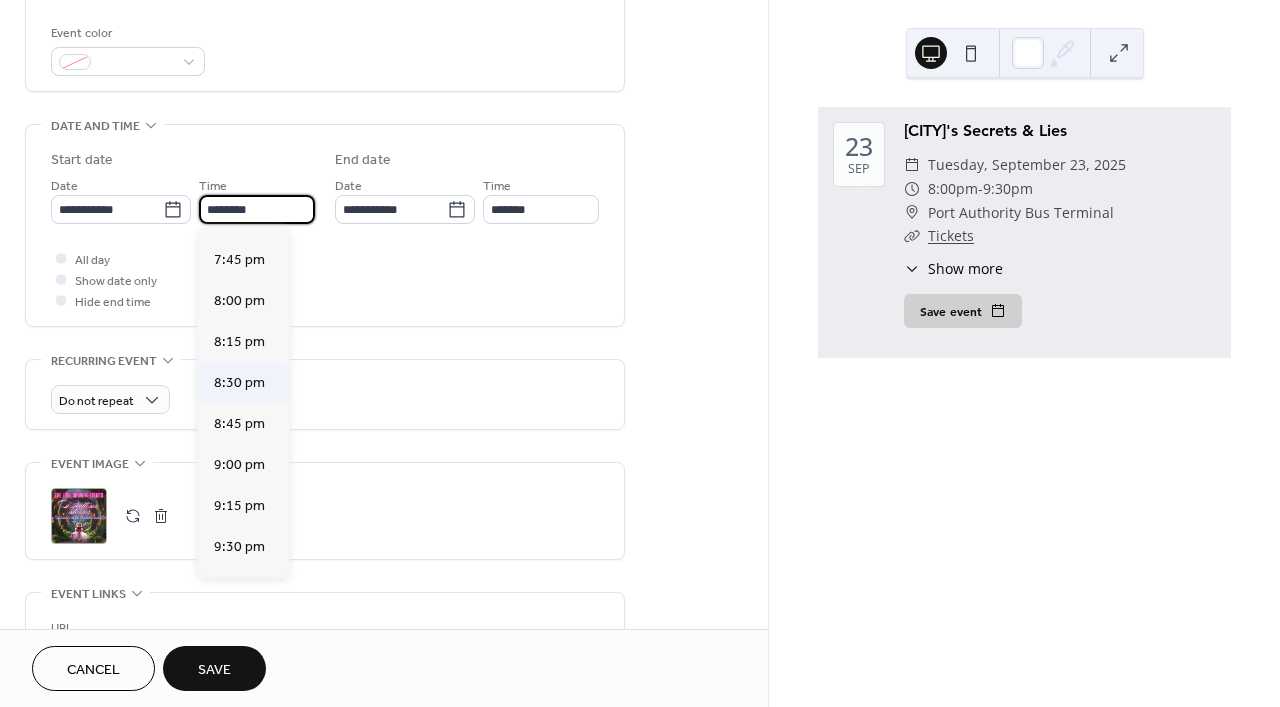 scroll, scrollTop: 3228, scrollLeft: 0, axis: vertical 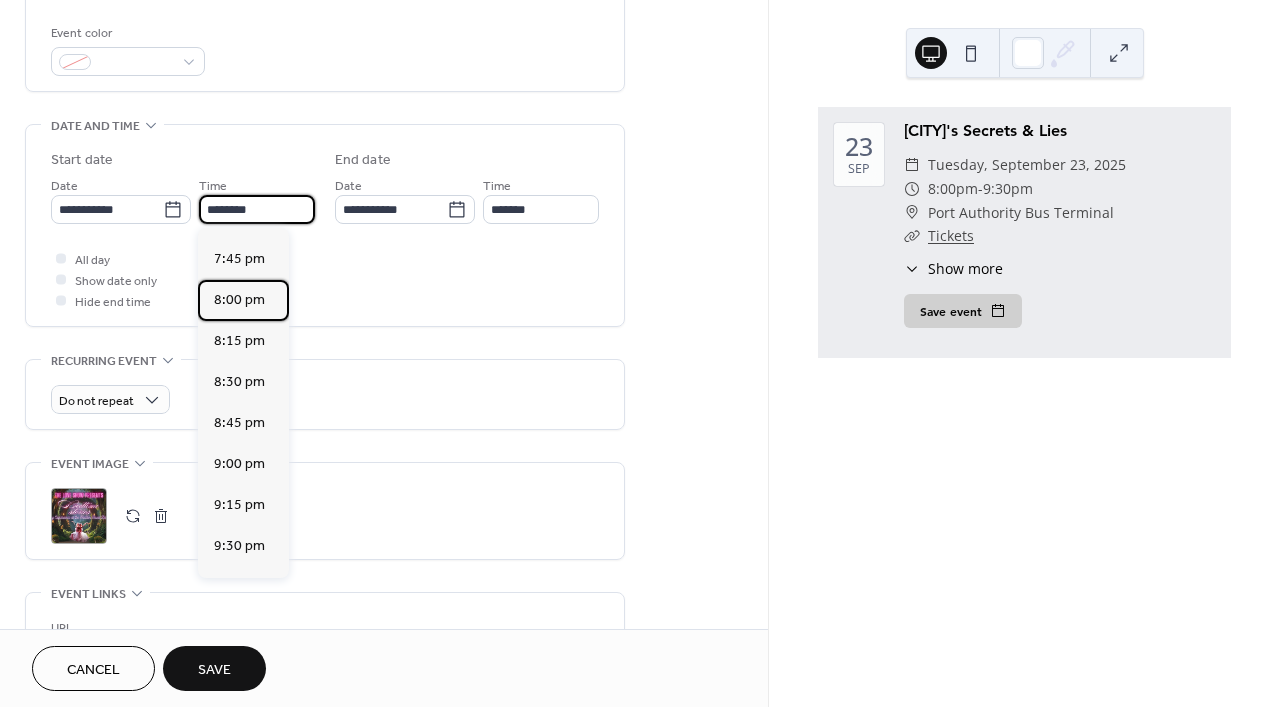 click on "8:00 pm" at bounding box center (239, 300) 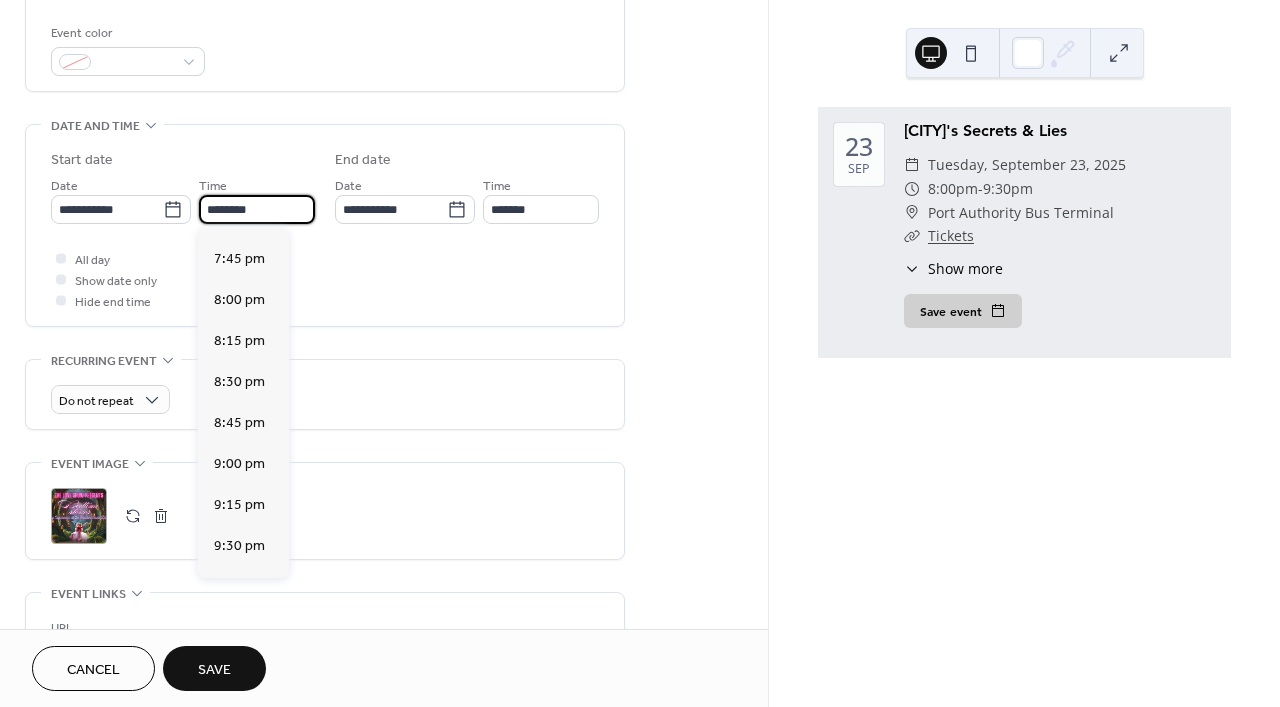 type on "*******" 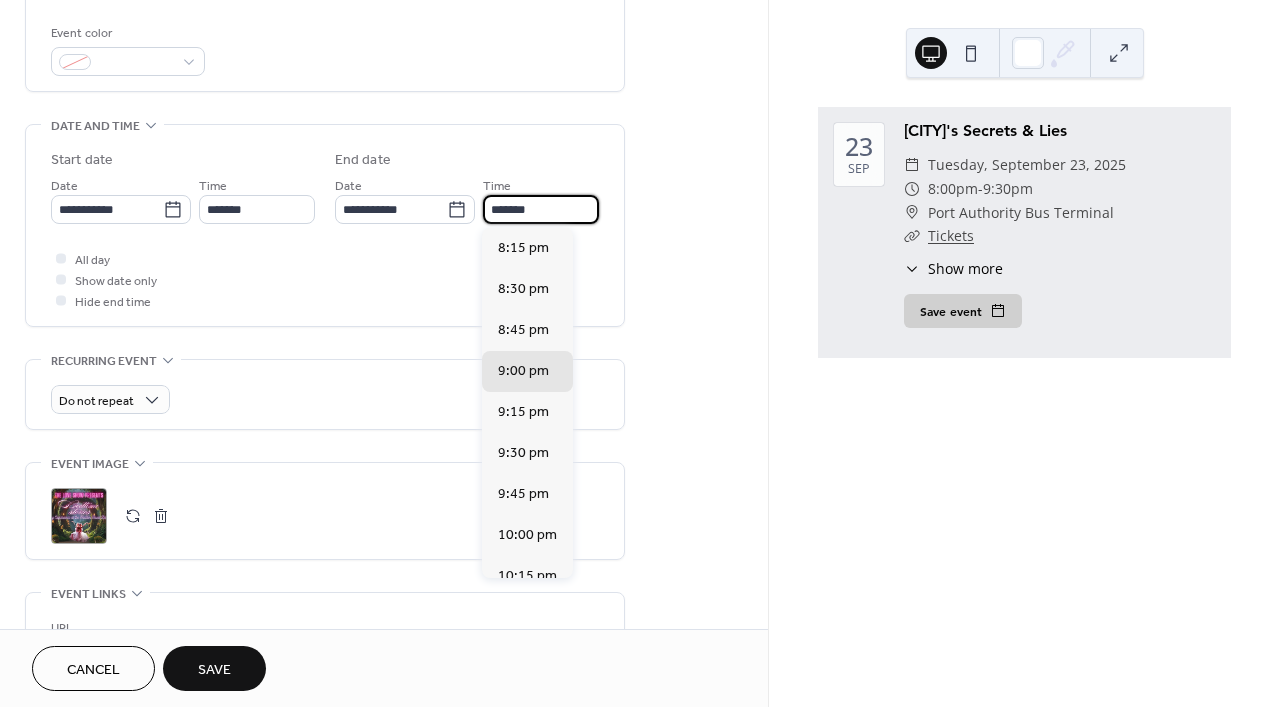 click on "*******" at bounding box center (541, 209) 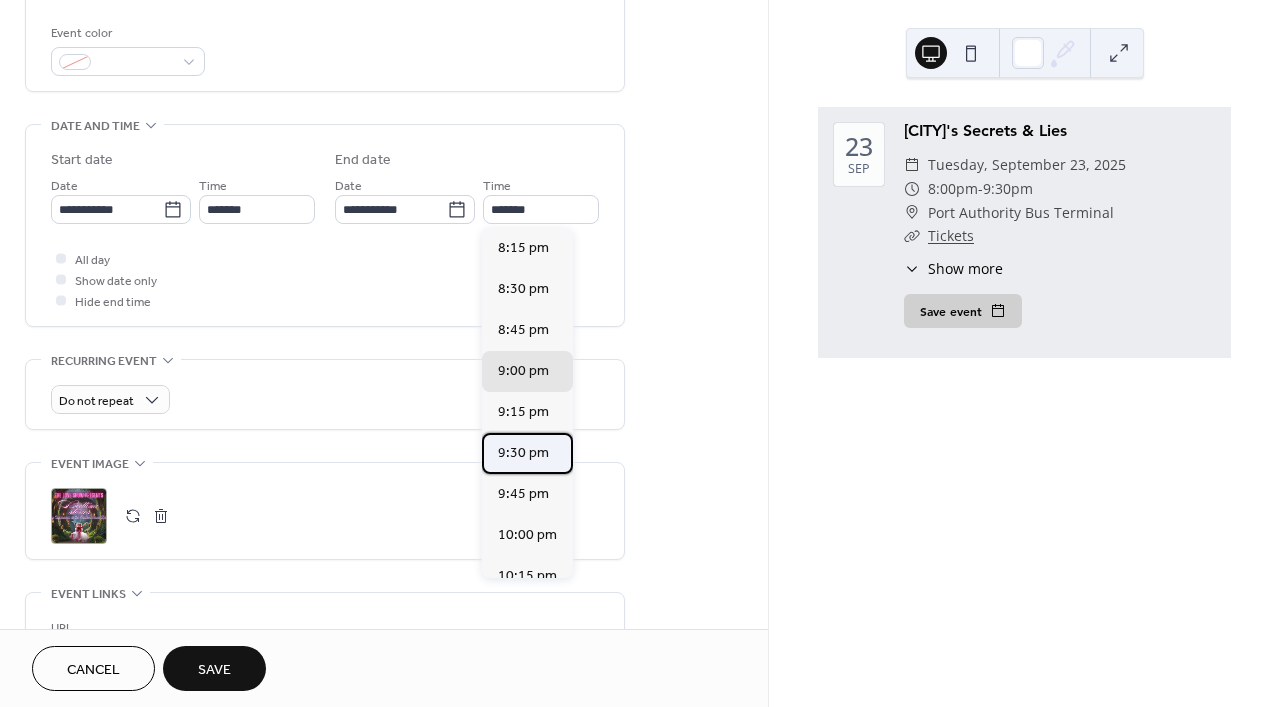 click on "9:30 pm" at bounding box center [523, 453] 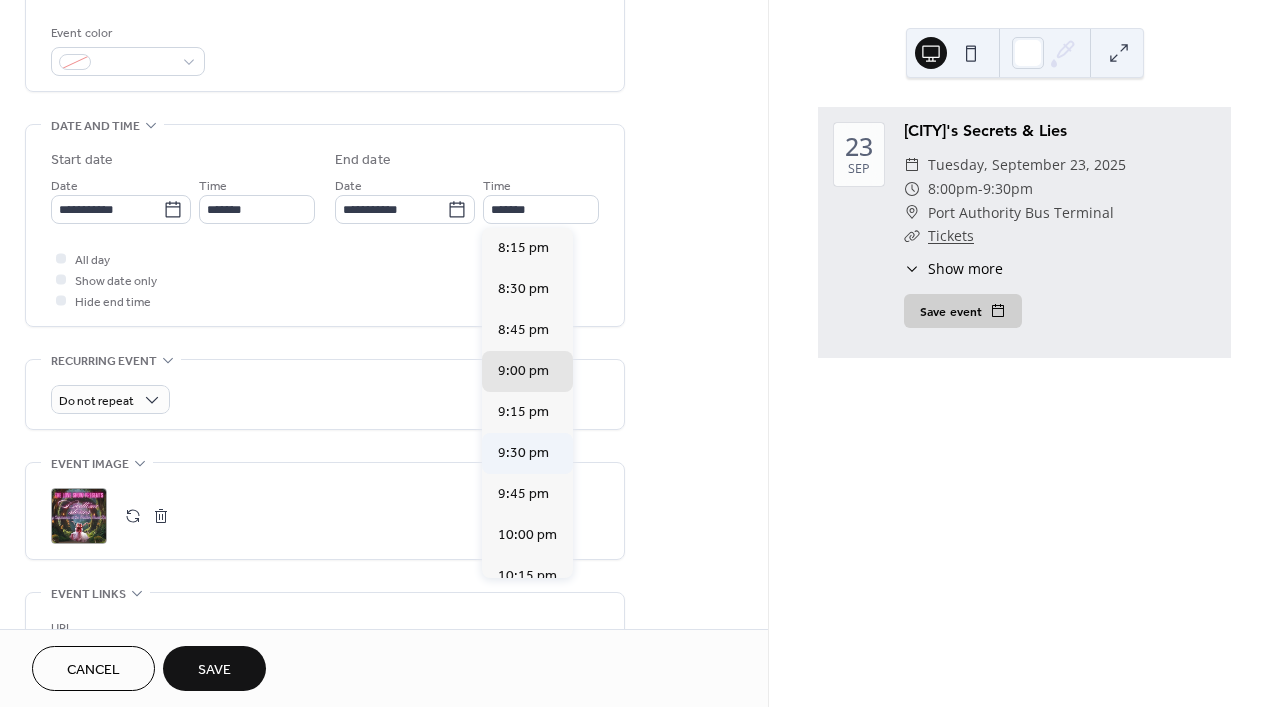 type on "*******" 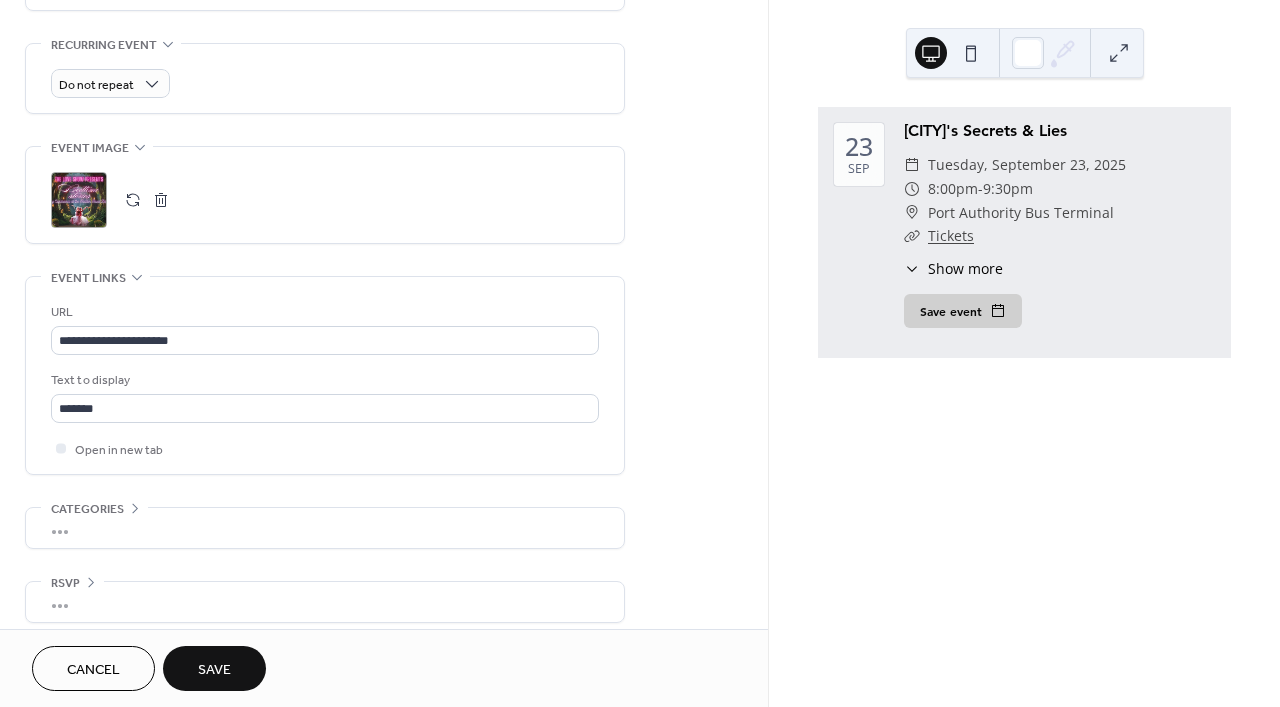 scroll, scrollTop: 857, scrollLeft: 0, axis: vertical 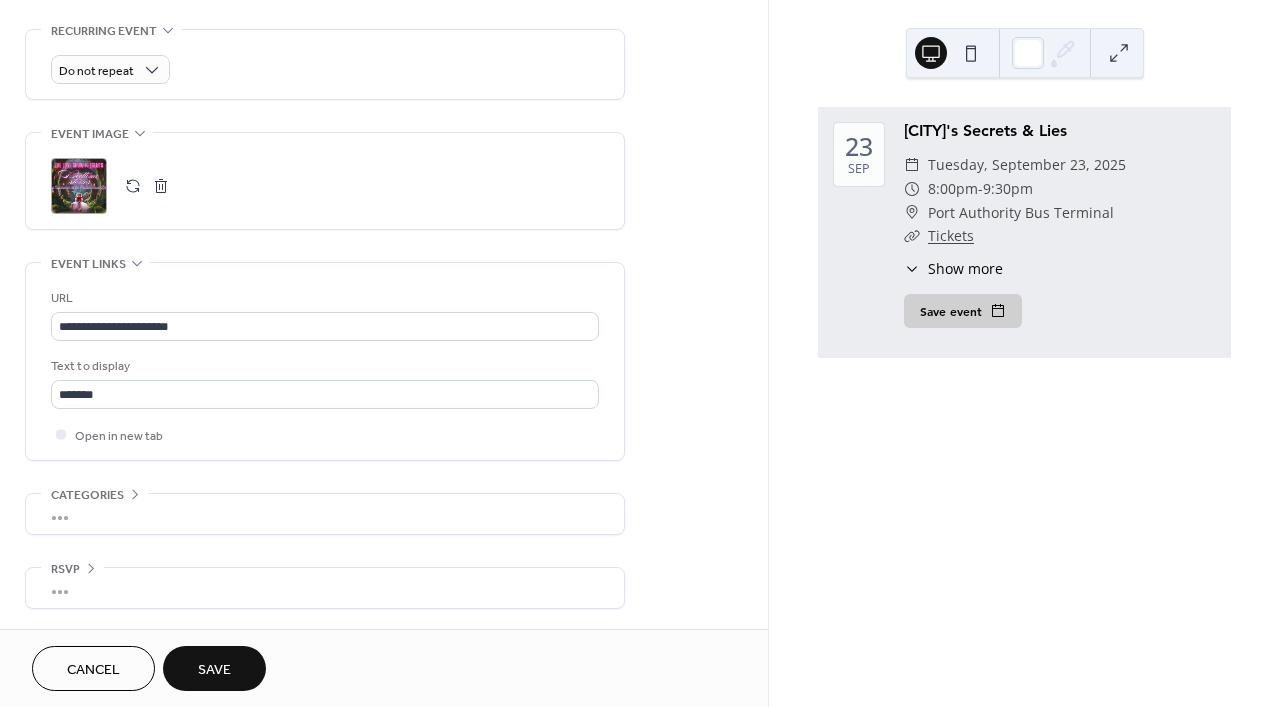 click on "Save" at bounding box center [214, 670] 